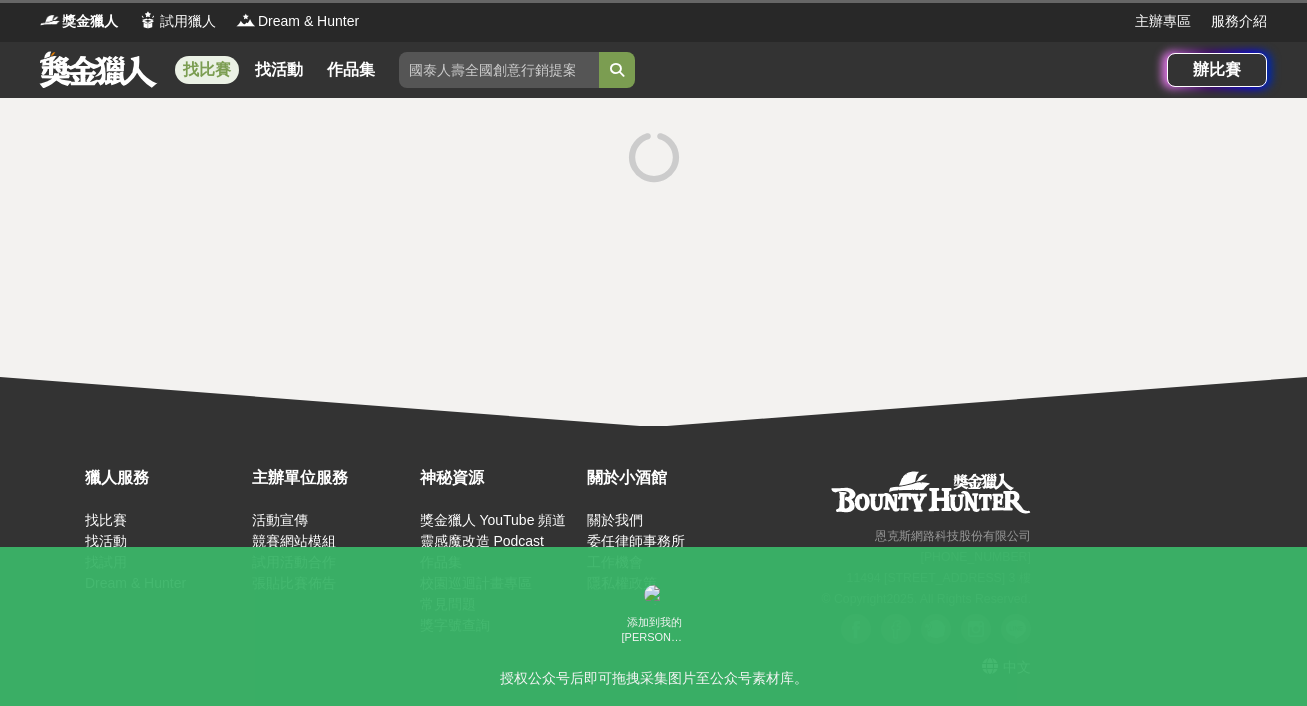 scroll, scrollTop: 0, scrollLeft: 0, axis: both 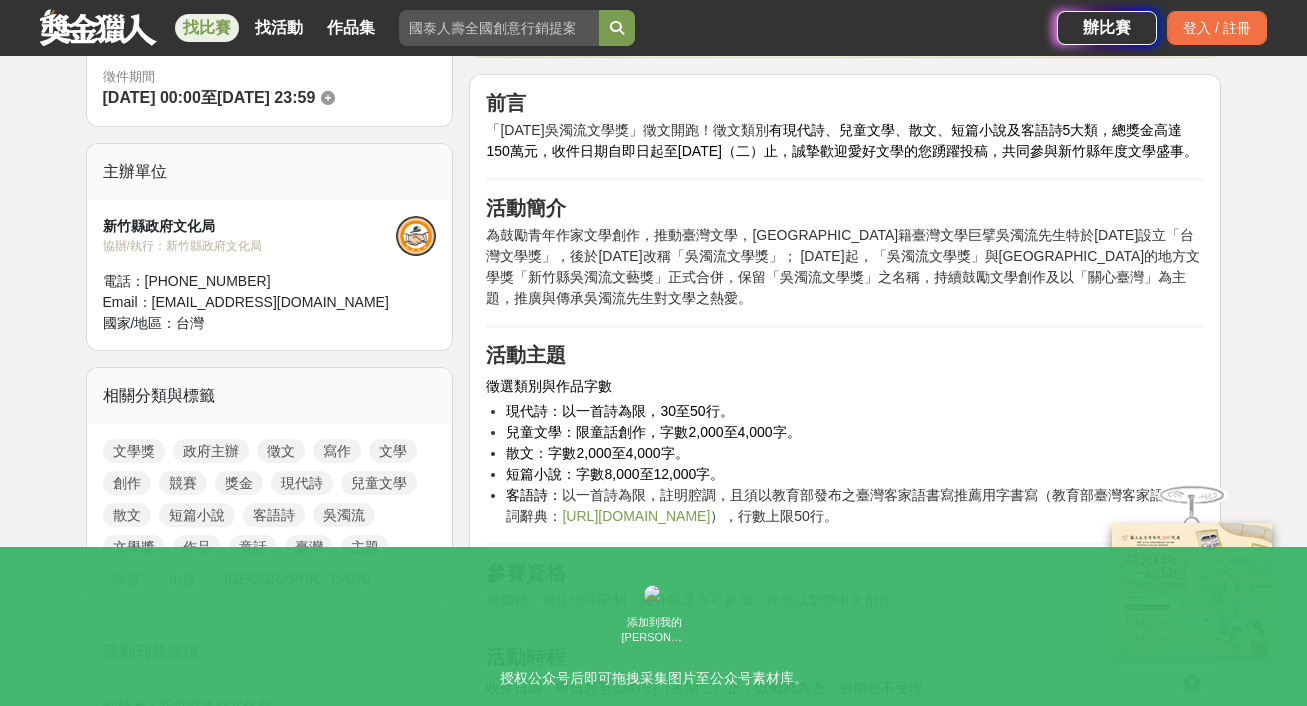 click at bounding box center (98, 27) 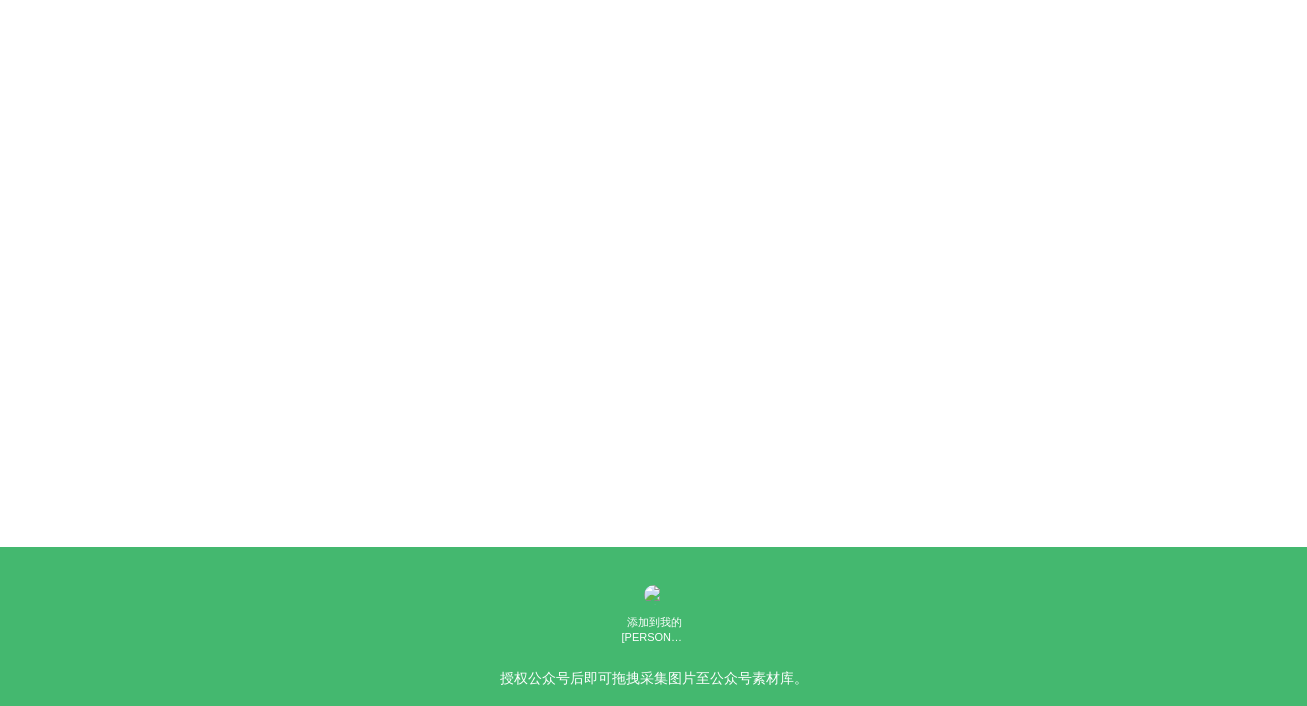 scroll, scrollTop: 0, scrollLeft: 0, axis: both 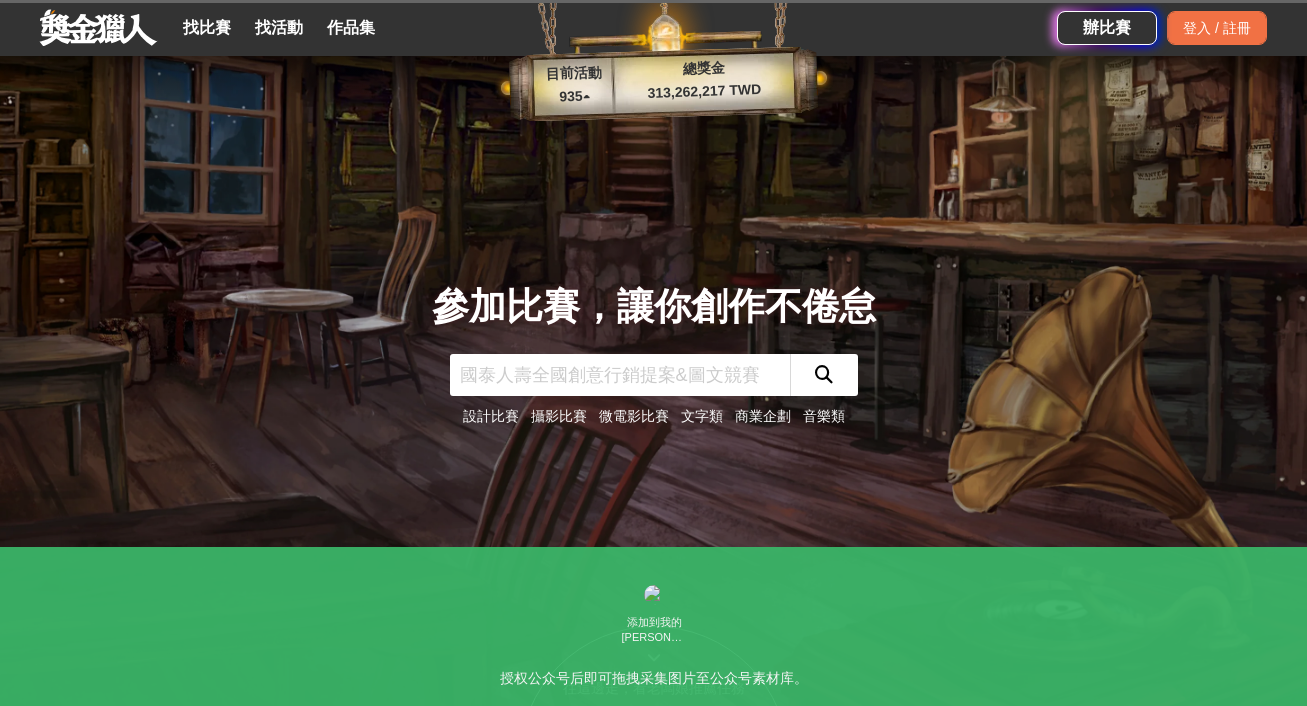 click on "文字類" at bounding box center [702, 416] 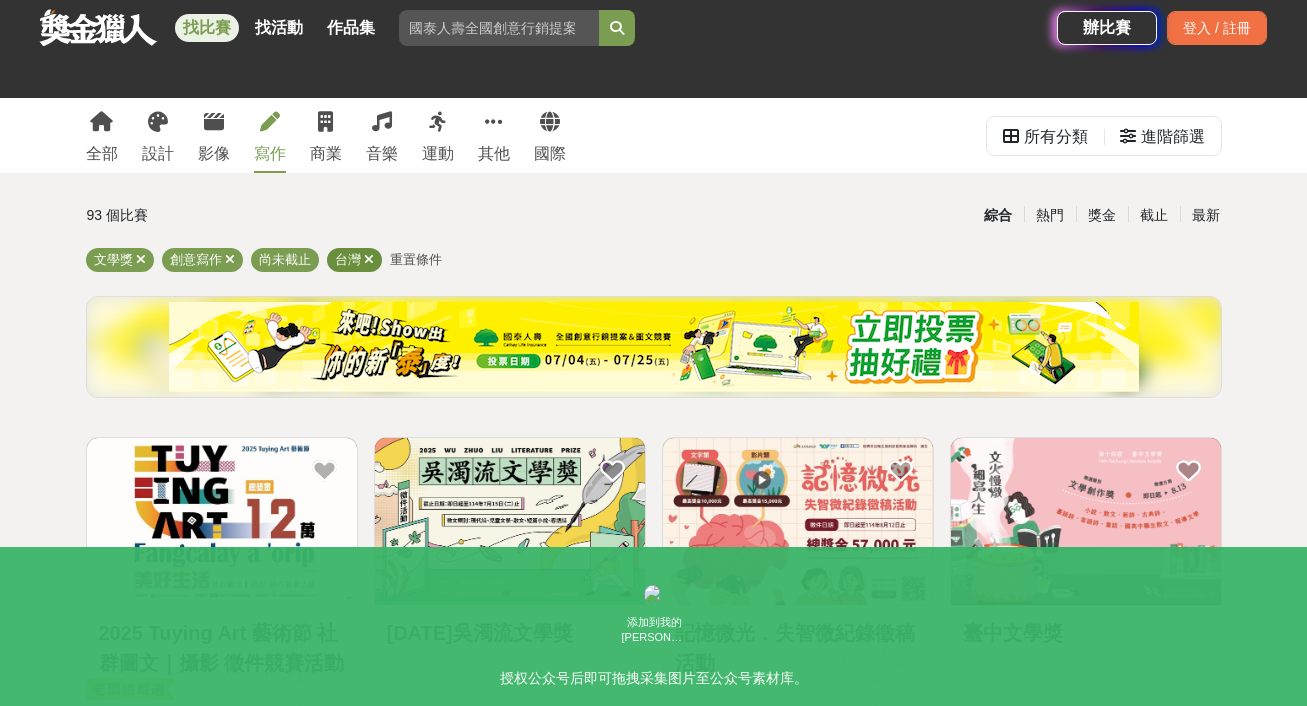 click at bounding box center (369, 259) 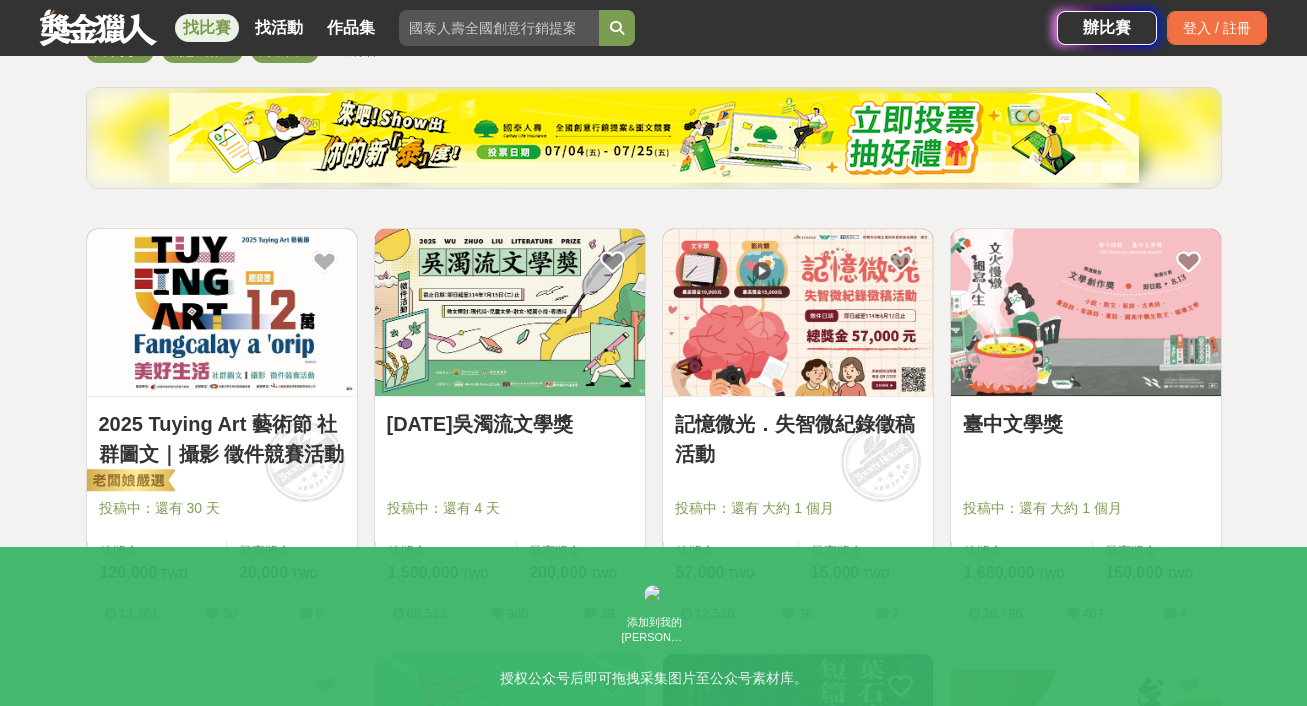 scroll, scrollTop: 280, scrollLeft: 0, axis: vertical 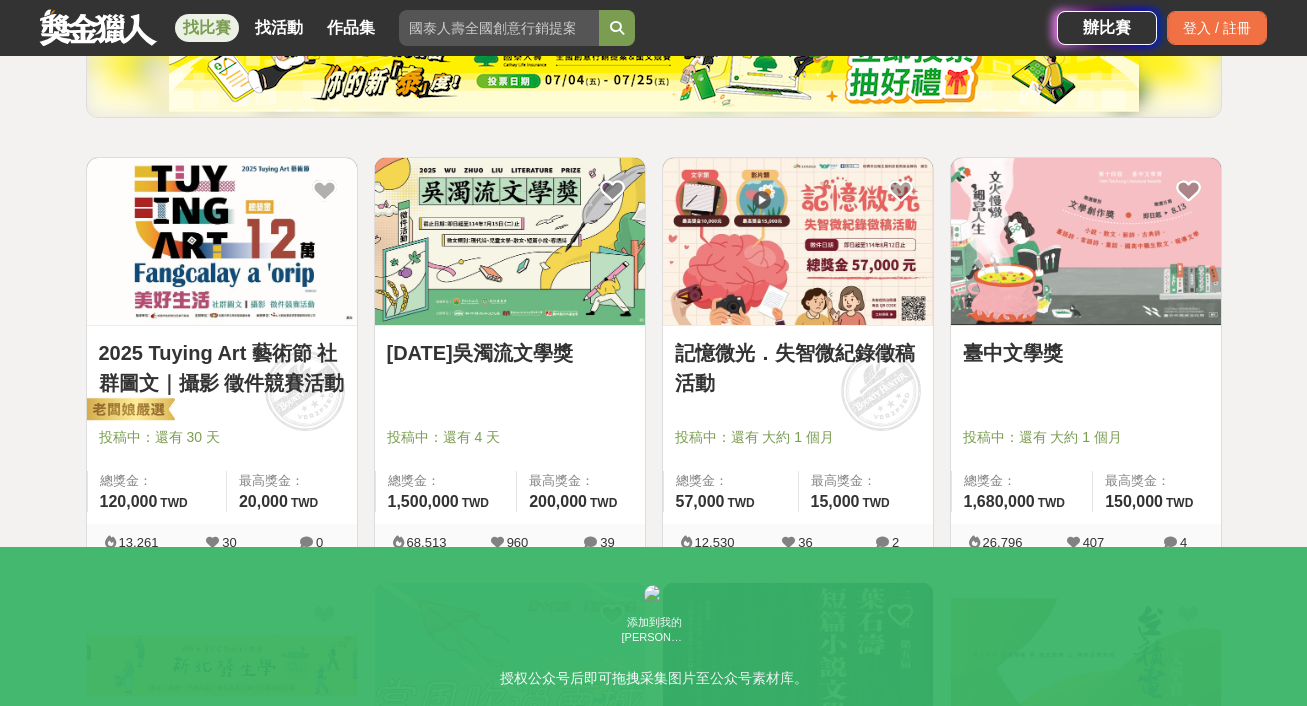 click on "臺中文學獎" at bounding box center (1086, 353) 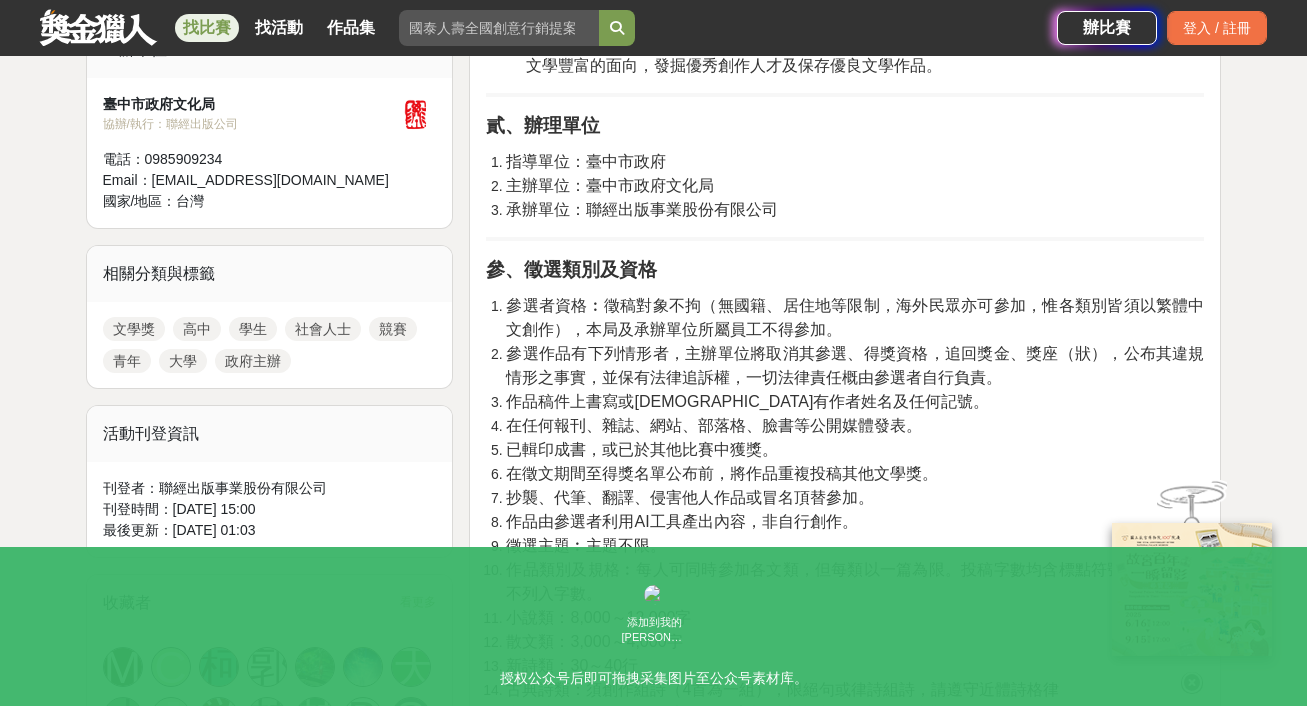 scroll, scrollTop: 723, scrollLeft: 0, axis: vertical 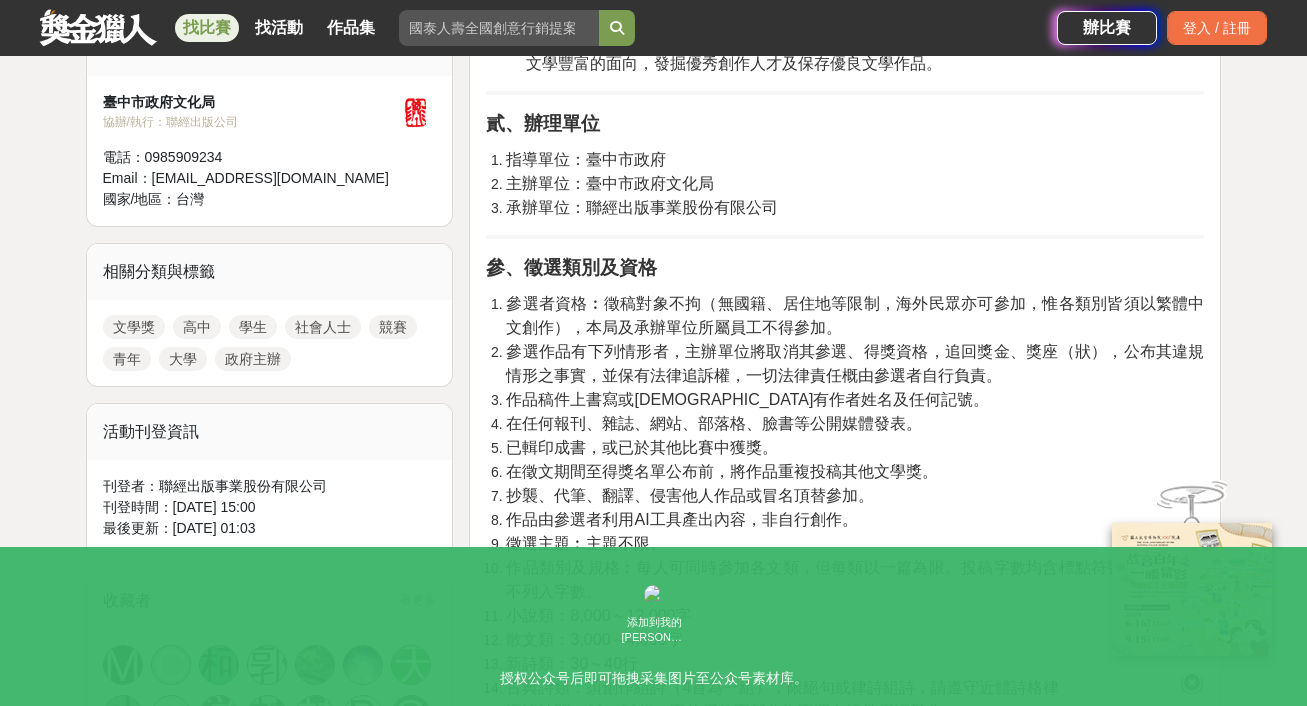 click on "作品稿件上書寫或[DEMOGRAPHIC_DATA]有作者姓名及任何記號。" at bounding box center [855, 400] 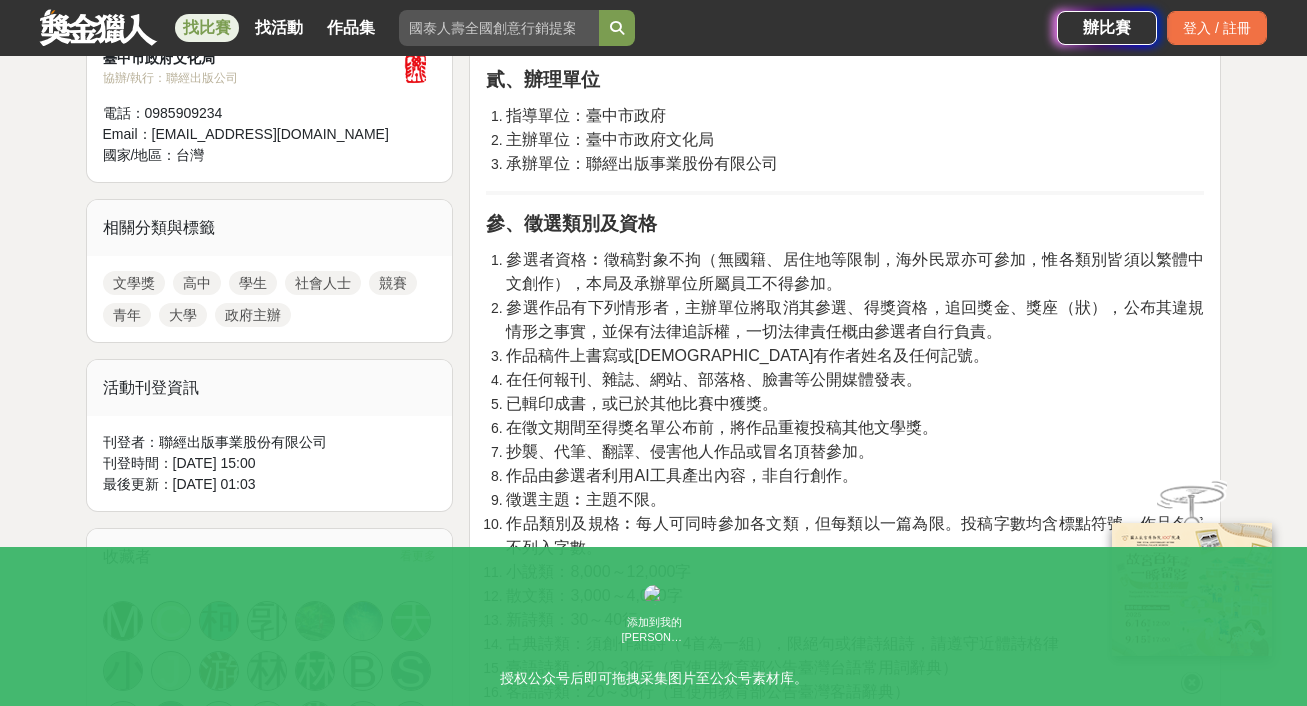 scroll, scrollTop: 738, scrollLeft: 0, axis: vertical 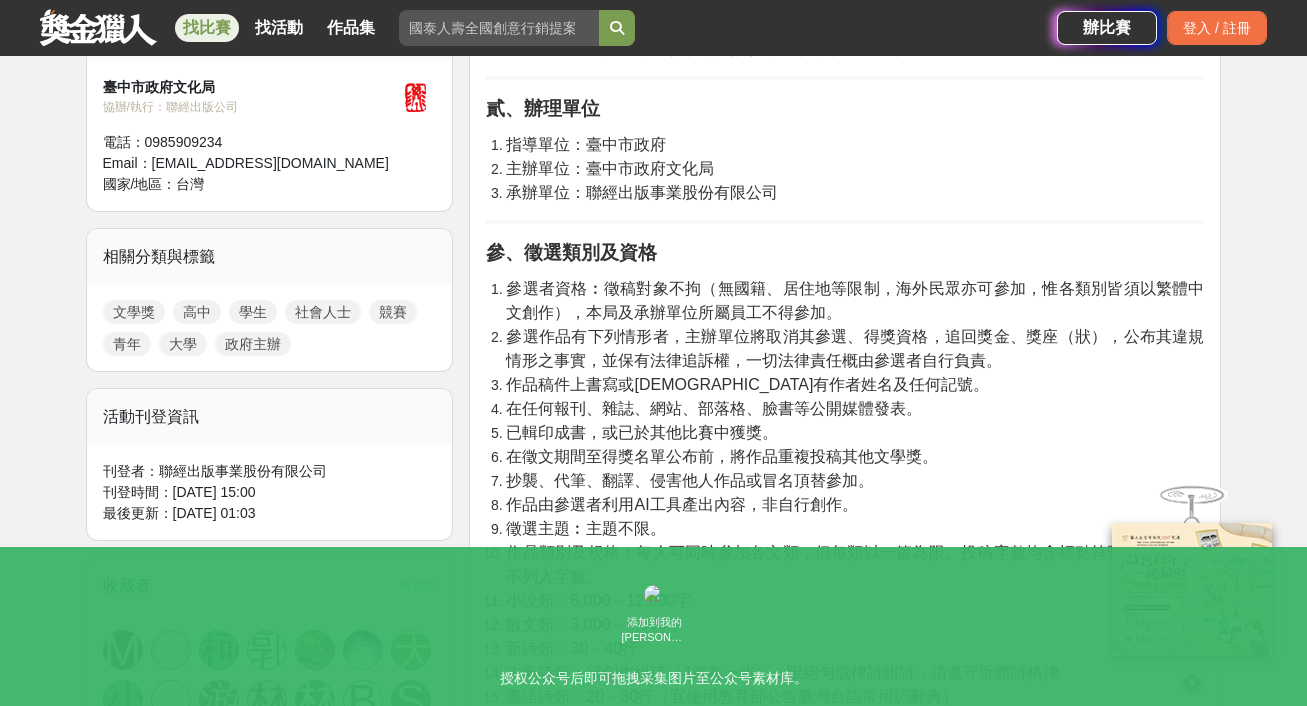 click on "在任何報刊、雜誌、網站、部落格、臉書等公開媒體發表。" at bounding box center [855, 409] 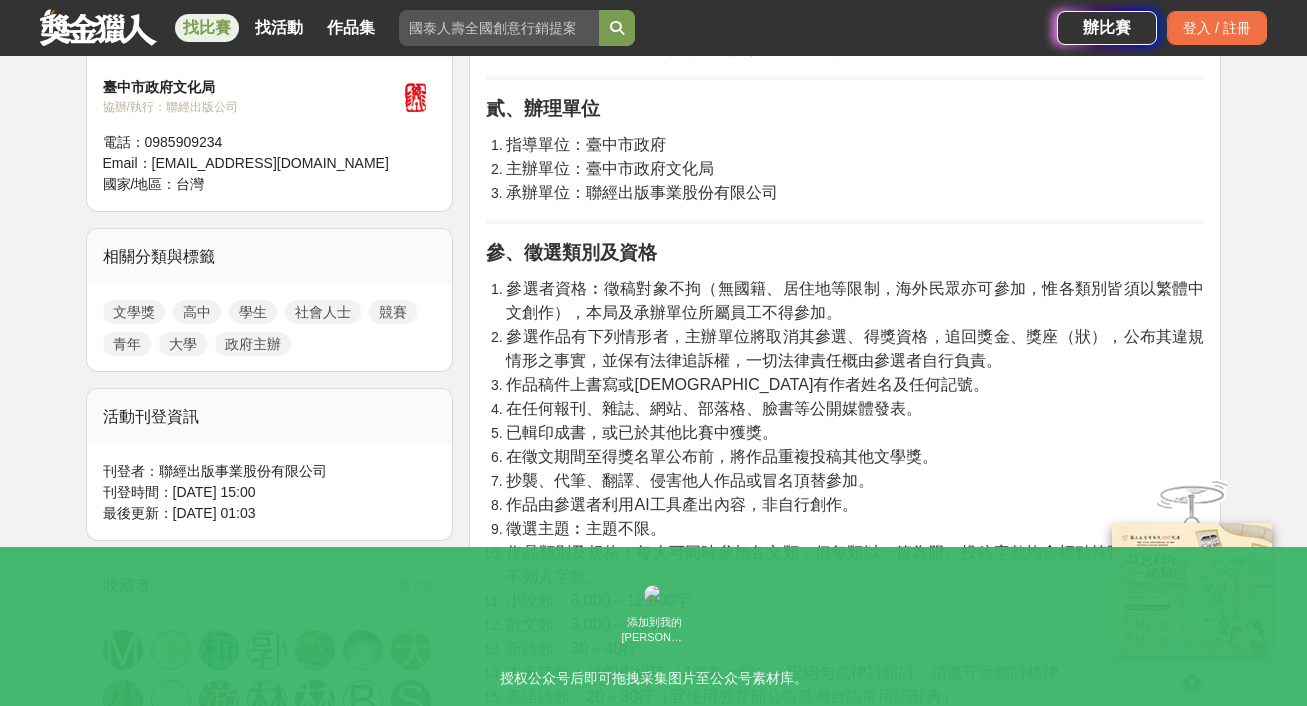 click on "在任何報刊、雜誌、網站、部落格、臉書等公開媒體發表。" at bounding box center [855, 409] 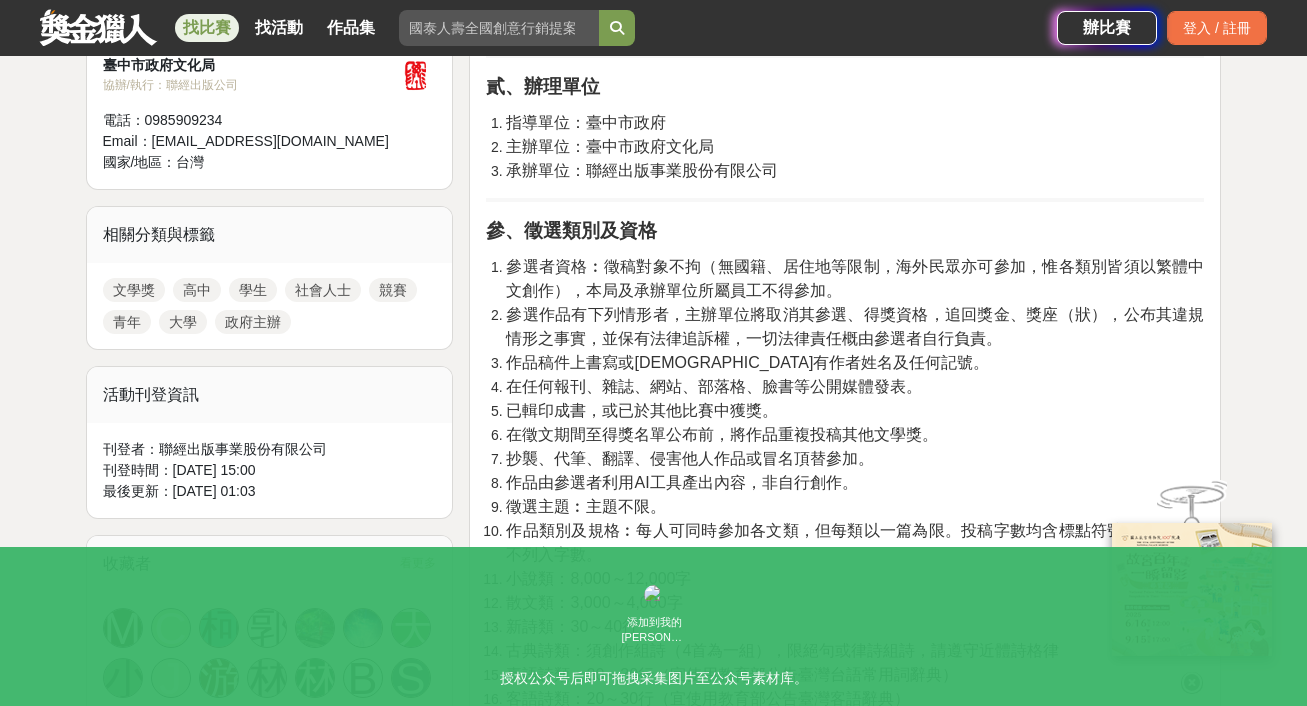 scroll, scrollTop: 768, scrollLeft: 0, axis: vertical 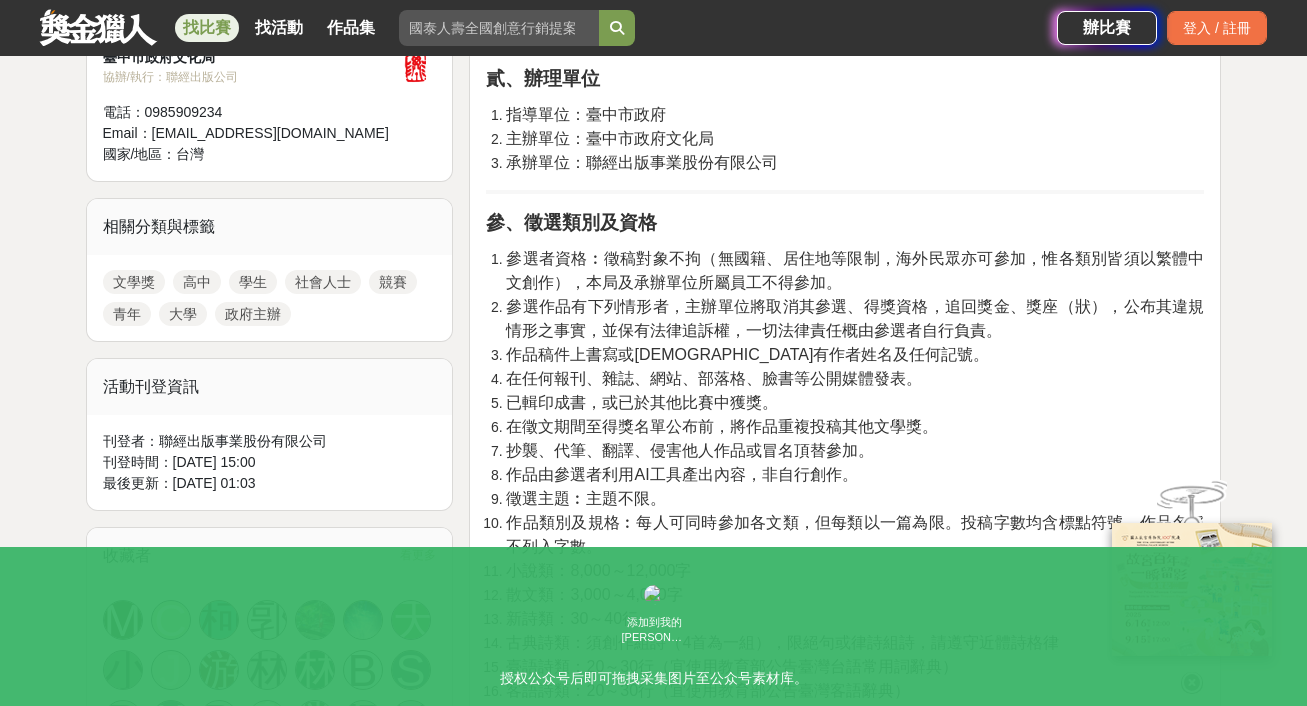 click on "已輯印成書，或已於其他比賽中獲獎。" at bounding box center (855, 403) 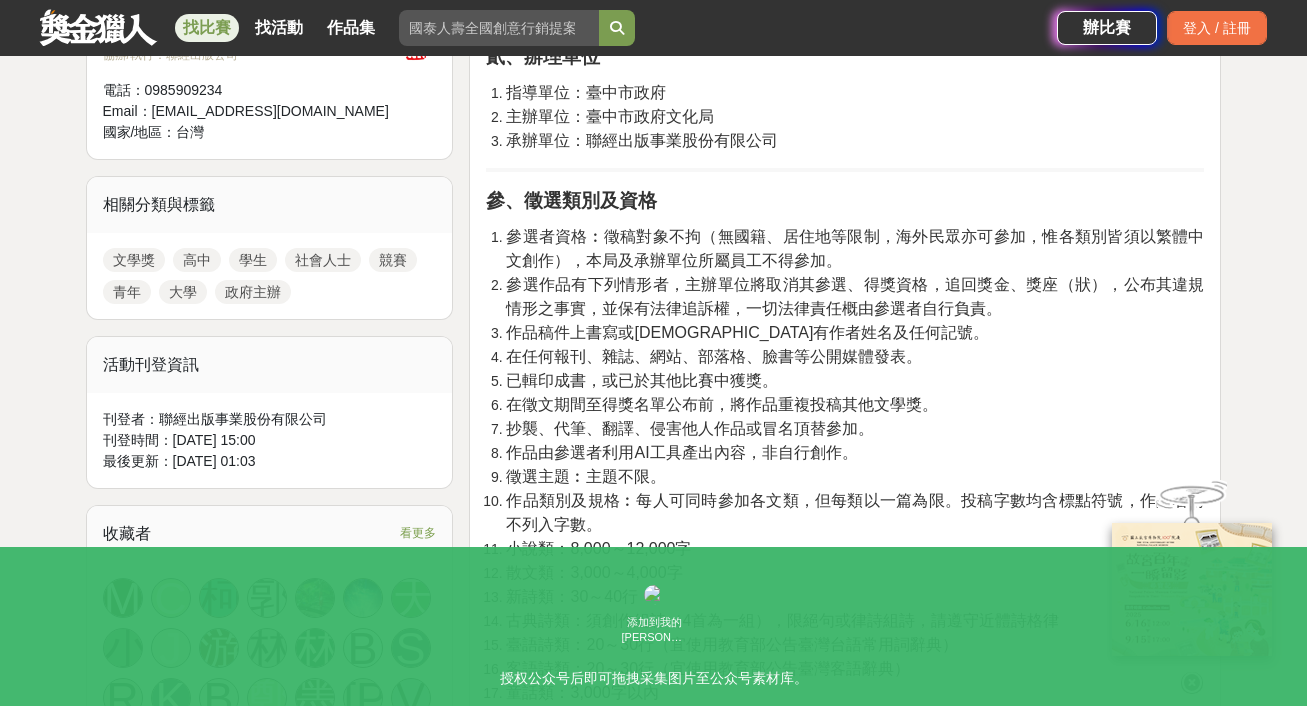 click on "已輯印成書，或已於其他比賽中獲獎。" at bounding box center (855, 381) 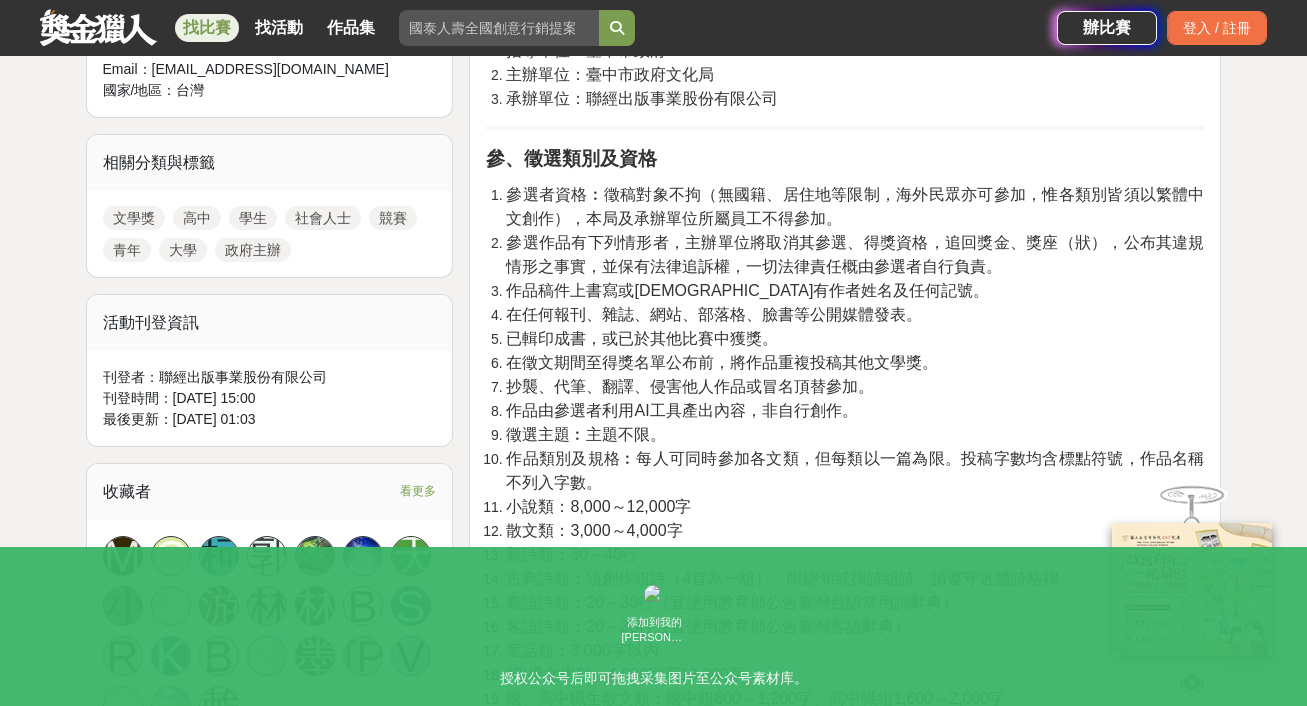 scroll, scrollTop: 837, scrollLeft: 0, axis: vertical 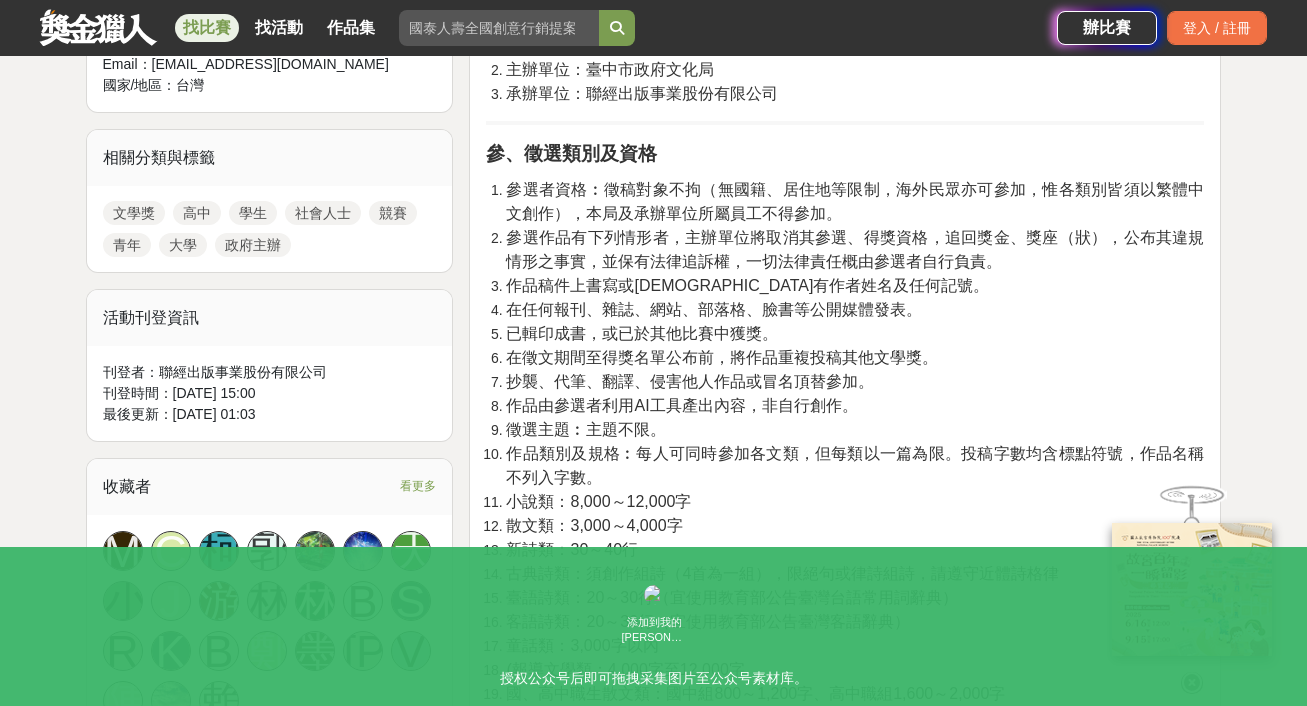 click on "抄襲、代筆、翻譯、侵害他人作品或冒名頂替參加。" at bounding box center [855, 382] 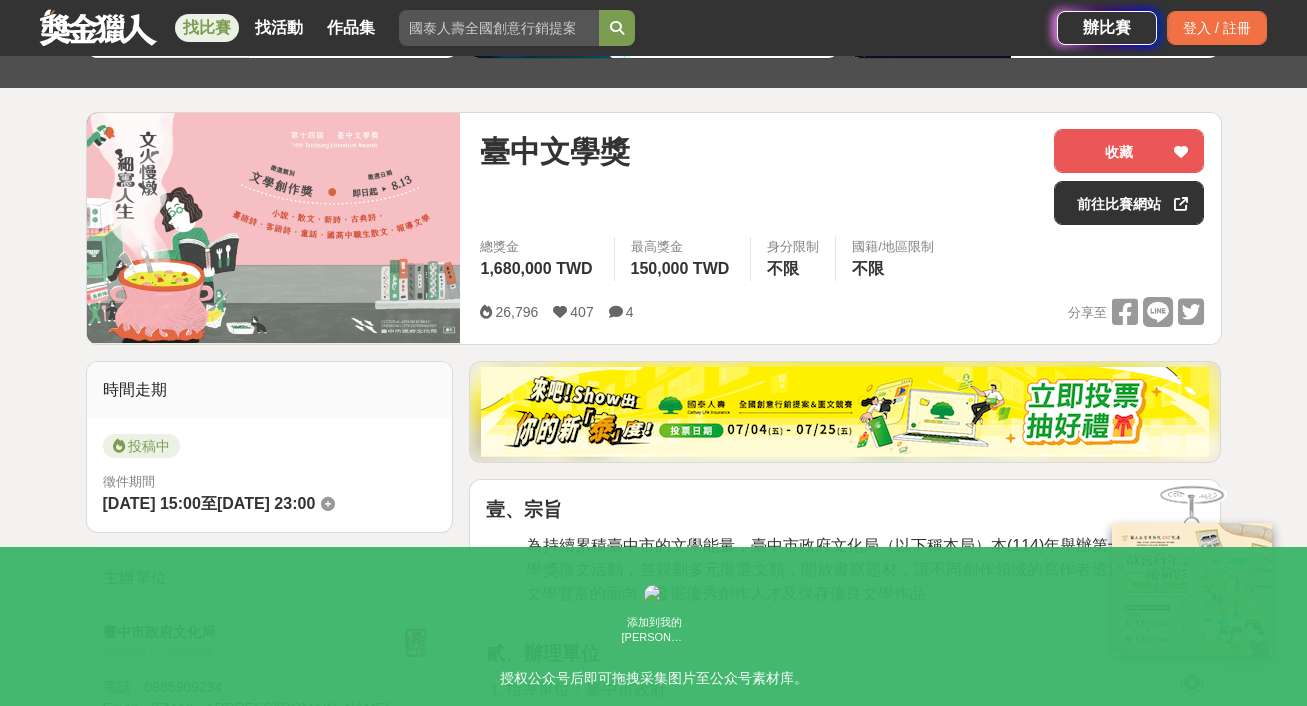 scroll, scrollTop: 70, scrollLeft: 0, axis: vertical 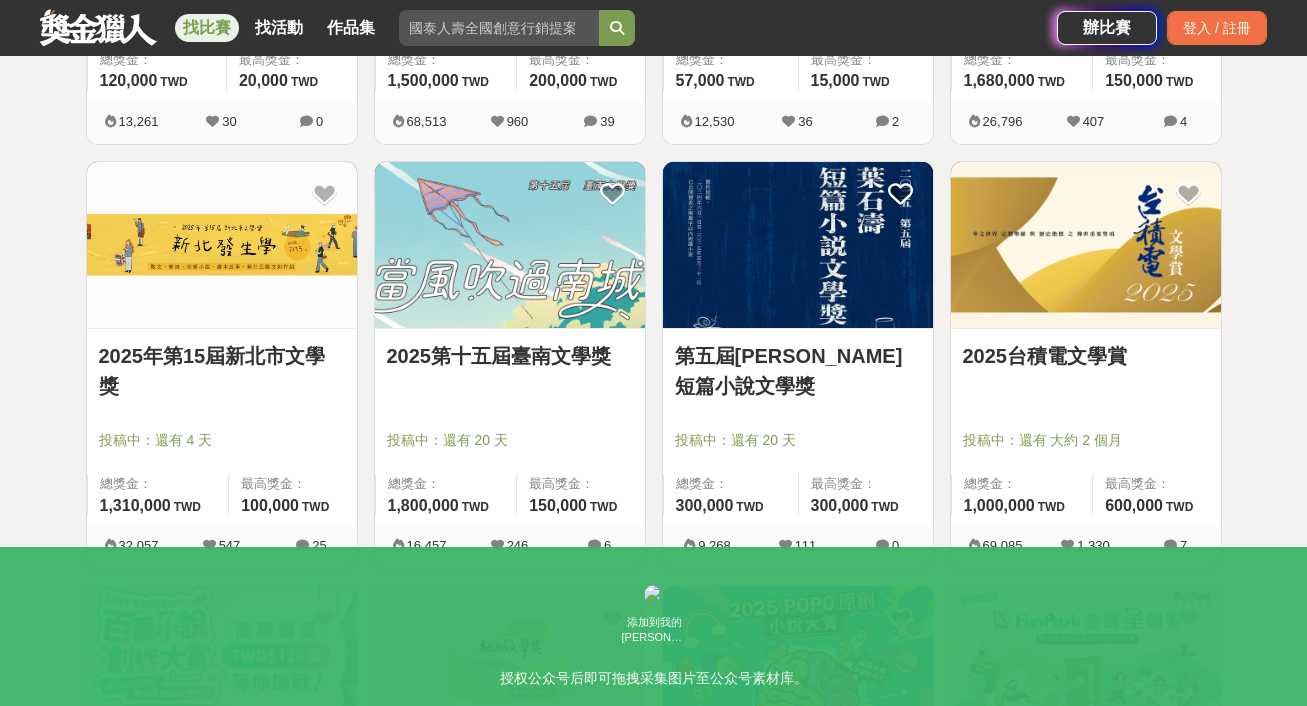 click on "2025台積電文學賞" at bounding box center (1086, 356) 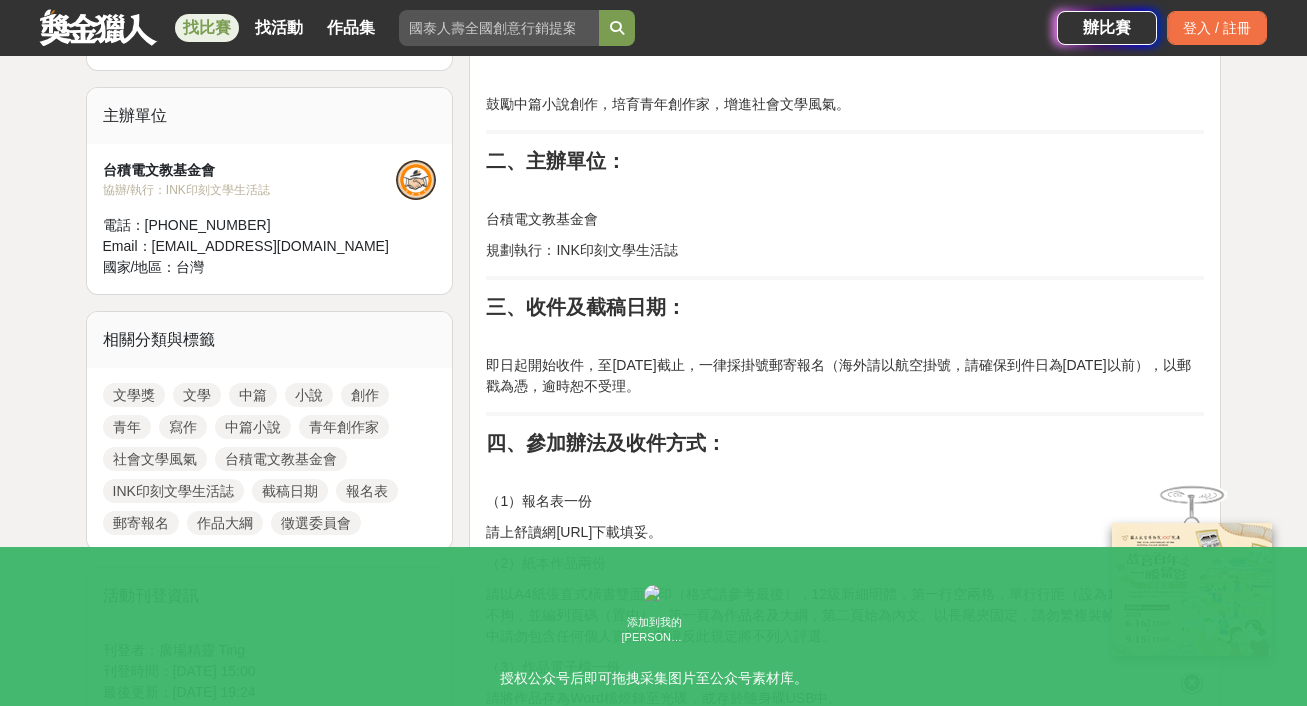scroll, scrollTop: 657, scrollLeft: 0, axis: vertical 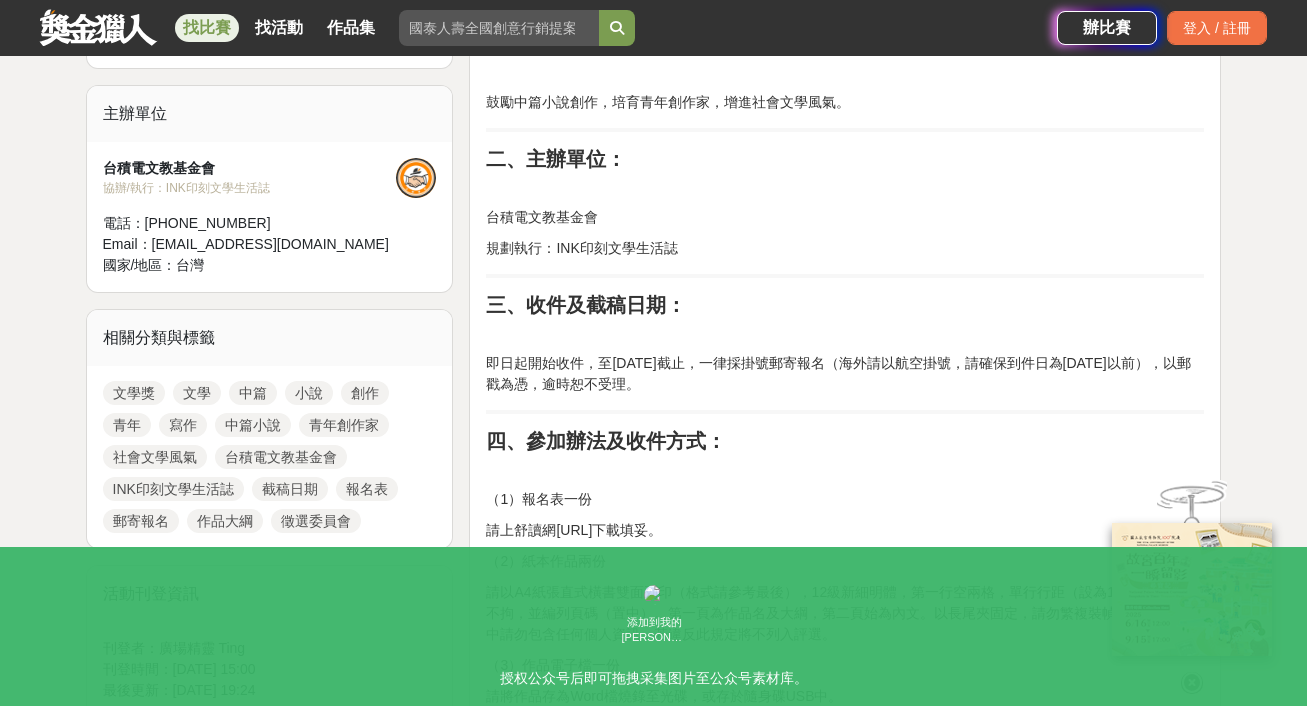 click on "一、活動主旨：   鼓勵中篇小說創作，培育青年創作家，增進社會文學風氣。 二、主辦單位：   台積電文教基金會  規劃執行：INK印刻文學生活誌 三、收件及截稿日期：   即日起開始收件，至[DATE]截止，一律採掛號郵寄報名（海外請以航空掛號，請確保到件日為[DATE]以前），以郵戳為憑，逾時恕不受理。 四、參加辦法及收件方式：   （1）報名表一份 請上舒讀網[URL]下載填妥。 （2）紙本作品兩份 請以A4紙張直式橫書雙面列印（格式請參考最後），12級新細明體，第一行空兩格，單行行距（設為1.0），繁簡體不拘，並編列頁碼（置中）。第一頁為作品名及大綱，第二頁始為內文。以長尾夾固定，請勿繁複裝幀。大綱及內文中請勿包含任何個人資訊，若違反此規定將不列入評選。 （3）作品電子檔一份 (４)線上填單   六、參選者資格" at bounding box center [845, 1299] 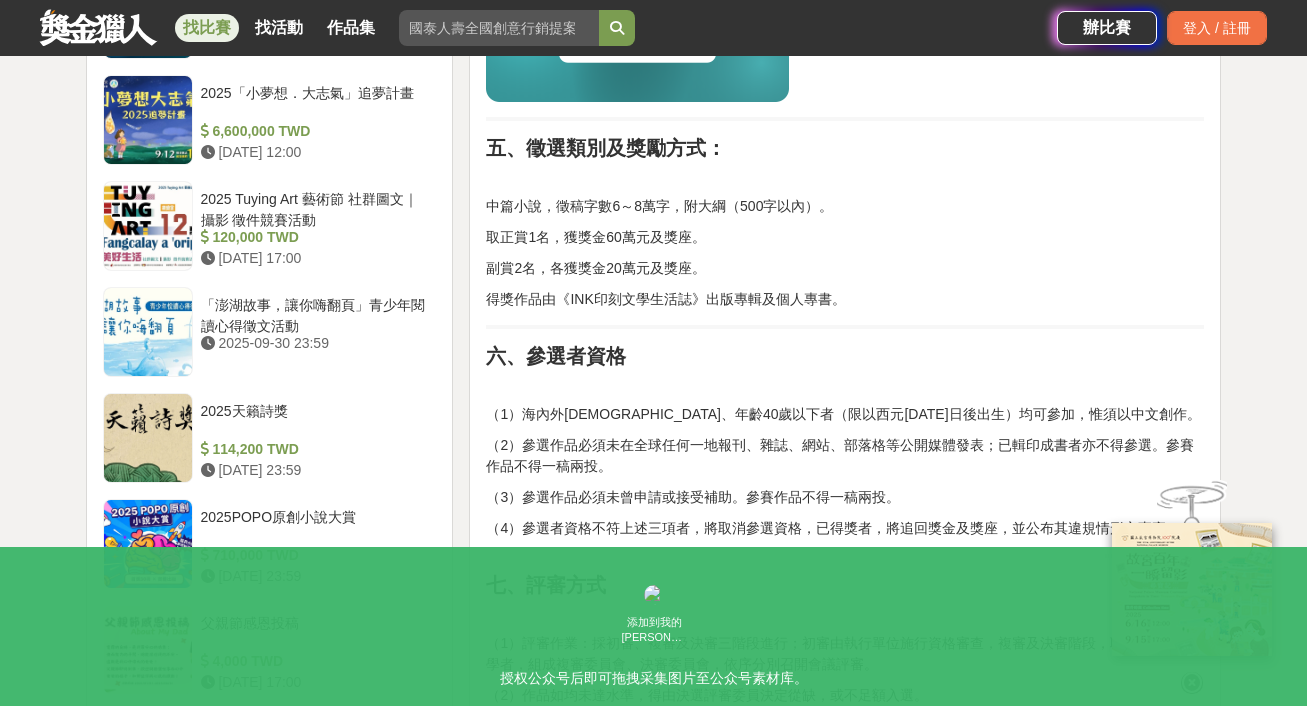 scroll, scrollTop: 1941, scrollLeft: 0, axis: vertical 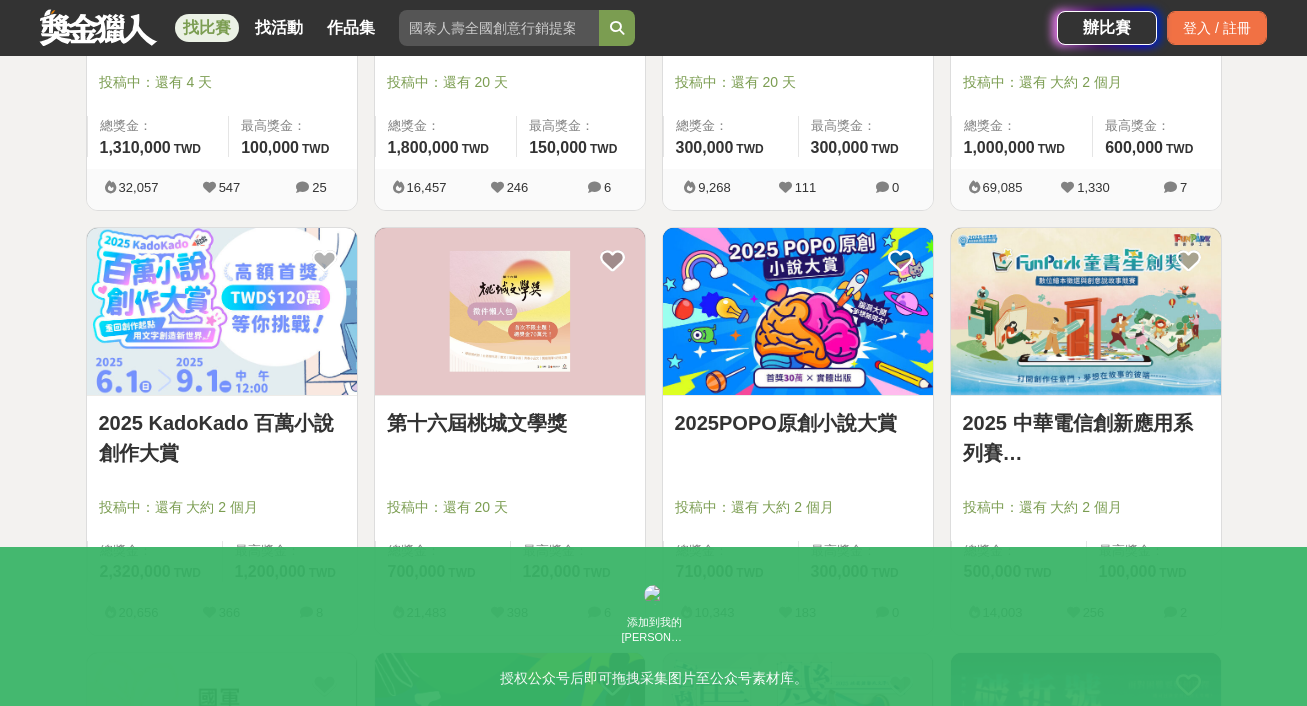 click on "2025 KadoKado 百萬小說創作大賞" at bounding box center [222, 438] 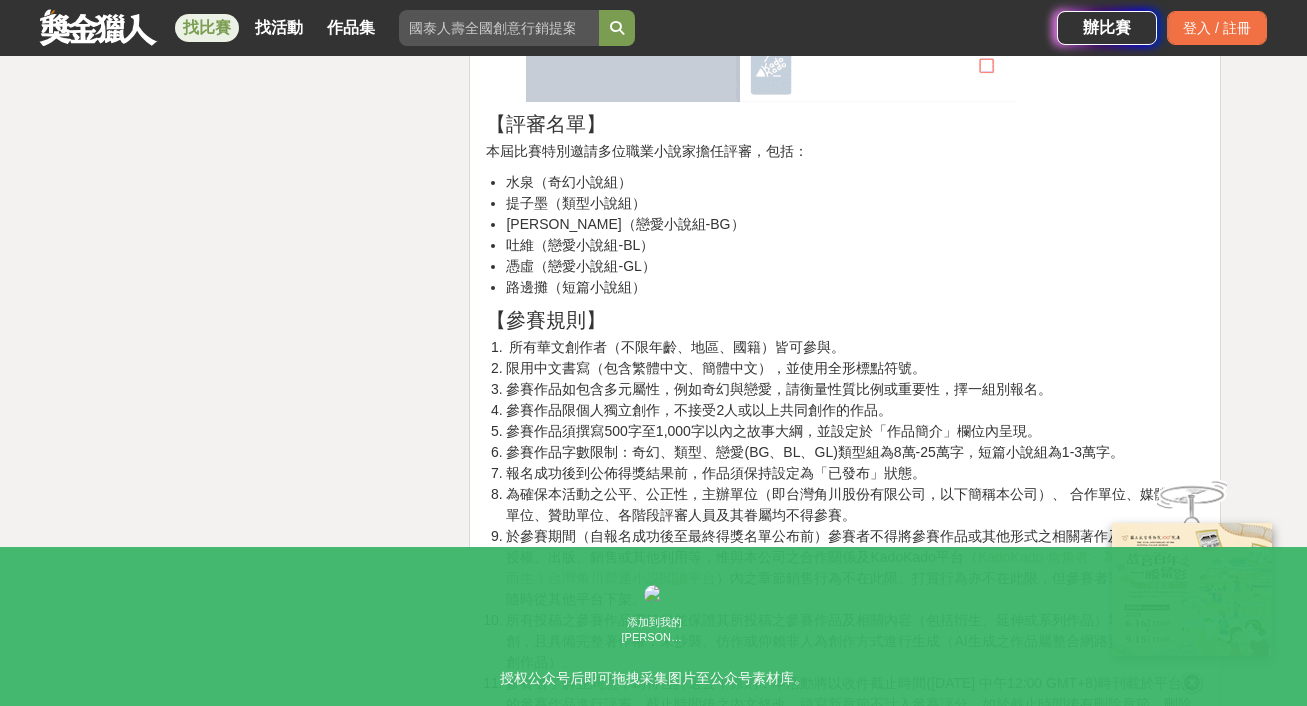 scroll, scrollTop: 2975, scrollLeft: 0, axis: vertical 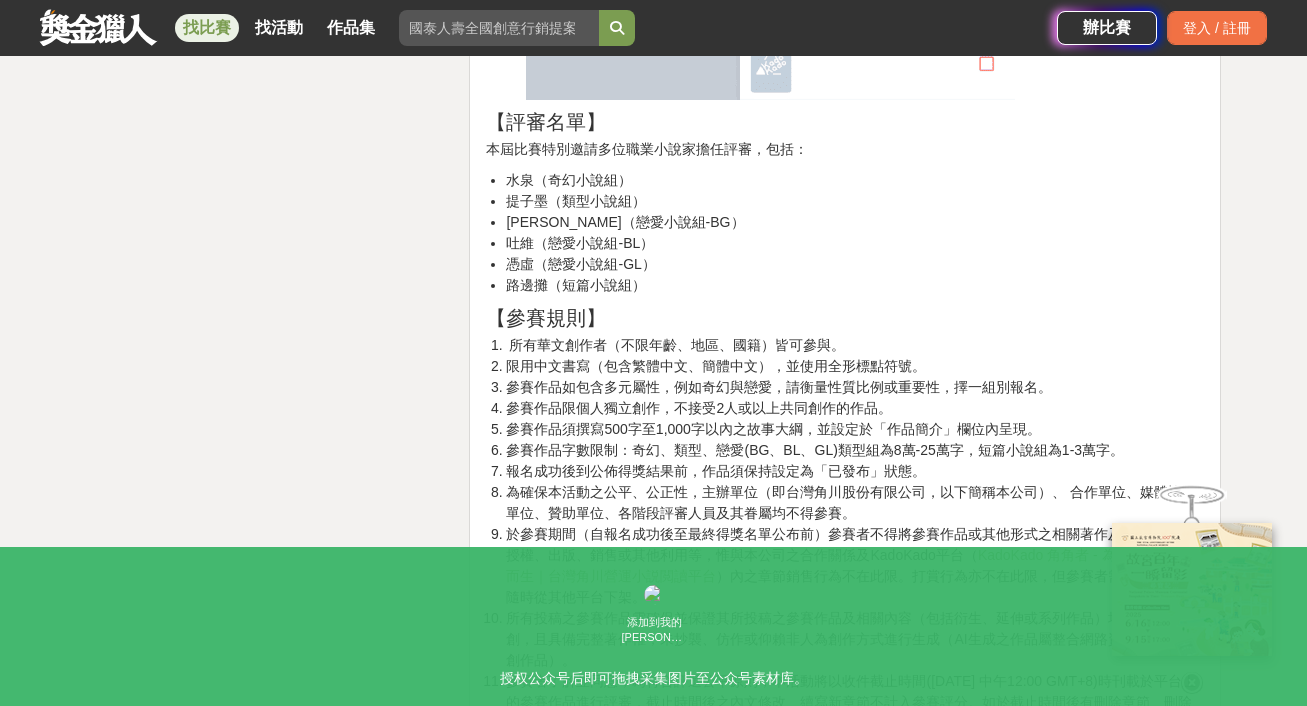 click on "參賽作品須撰寫500字至1,000字以內之故事大綱，並設定於「作品簡介」欄位內呈現。" at bounding box center (855, 429) 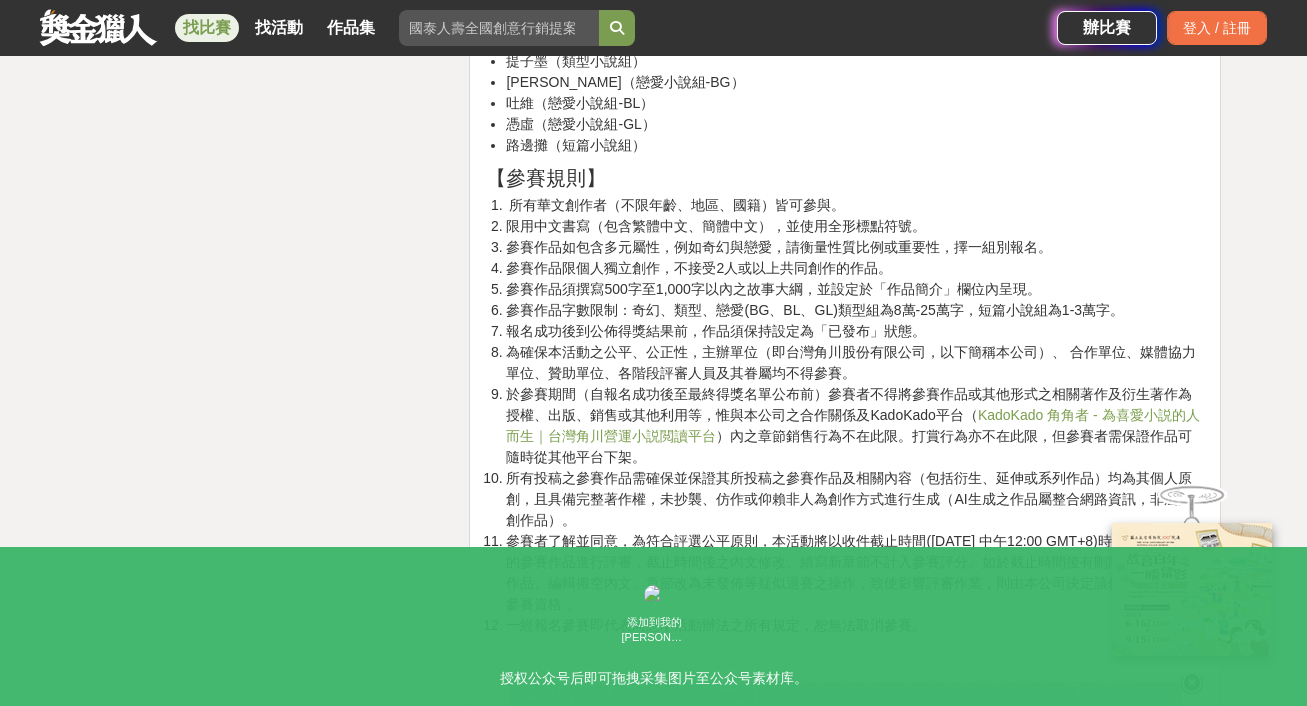 scroll, scrollTop: 3116, scrollLeft: 0, axis: vertical 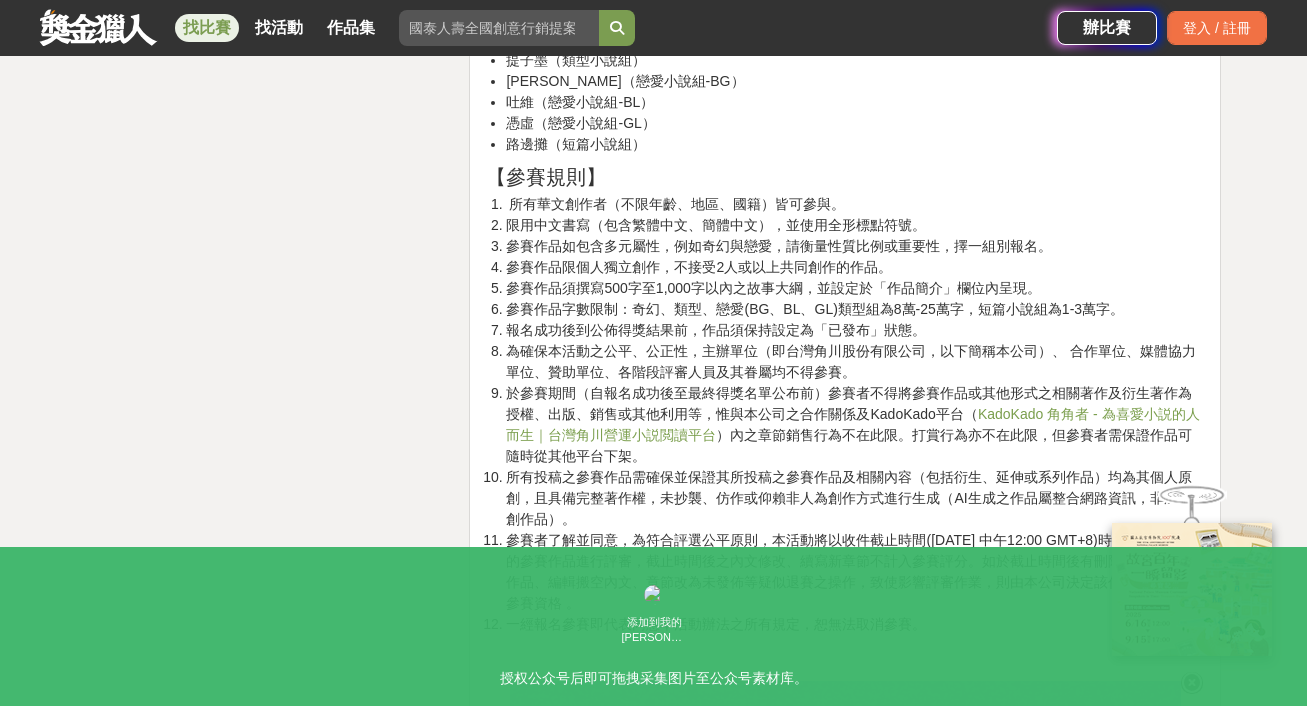 click on "於參賽期間（自報名成功後至最終得獎名單公布前）參賽者不得將參賽作品或其他形式之相關著作及衍生著作為授權、出版、銷售或其他利用等，惟與本公司之合作關係及KadoKado平台（  KadoKado 角角者 - 為喜愛小説的人而生｜台灣角川營運小説閲讀平台 ）內之章節銷售行為不在此限。打賞行為亦不在此限，但參賽者需保證作品可隨時從其他平台下架。" at bounding box center (855, 425) 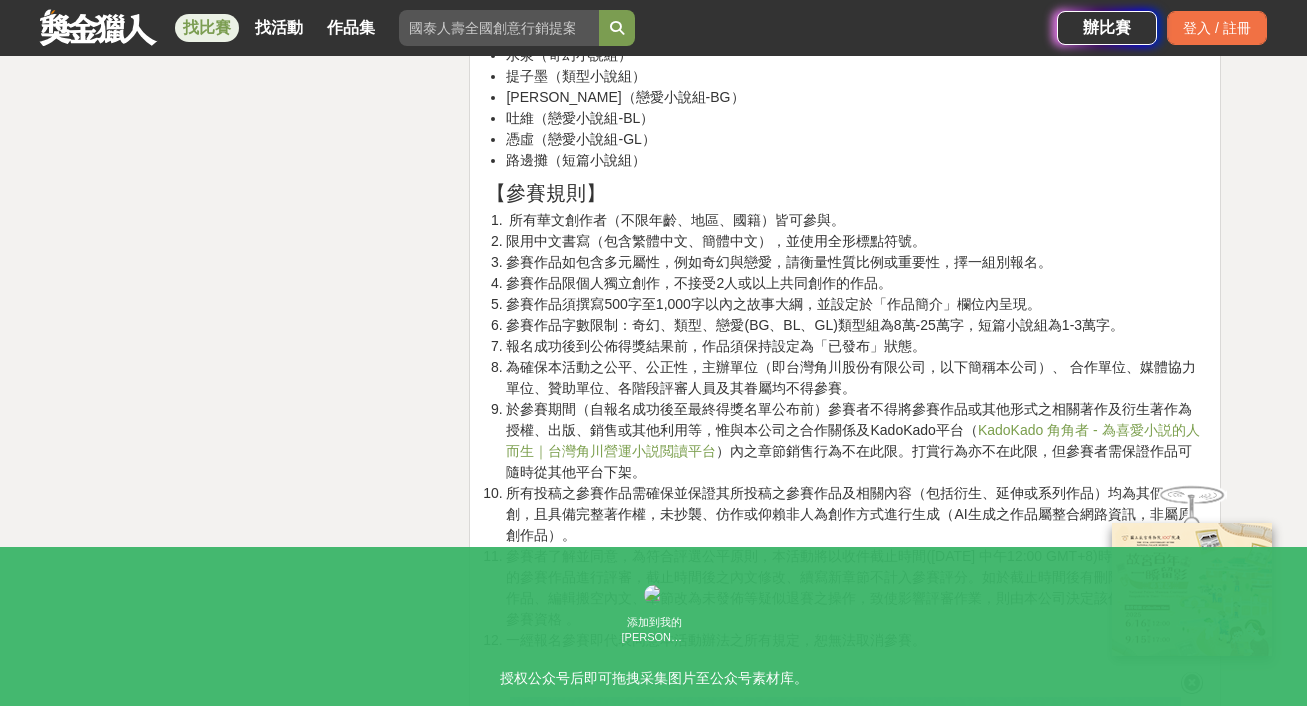 scroll, scrollTop: 3098, scrollLeft: 0, axis: vertical 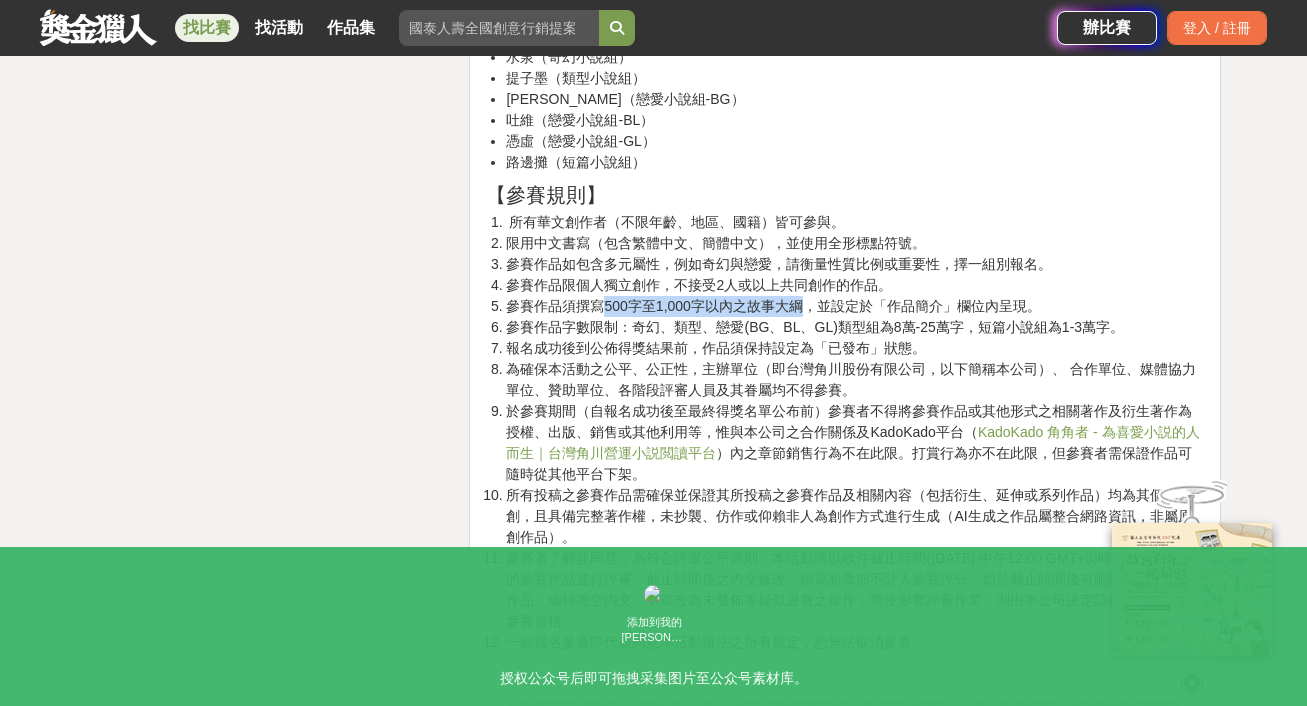 drag, startPoint x: 602, startPoint y: 305, endPoint x: 799, endPoint y: 312, distance: 197.12433 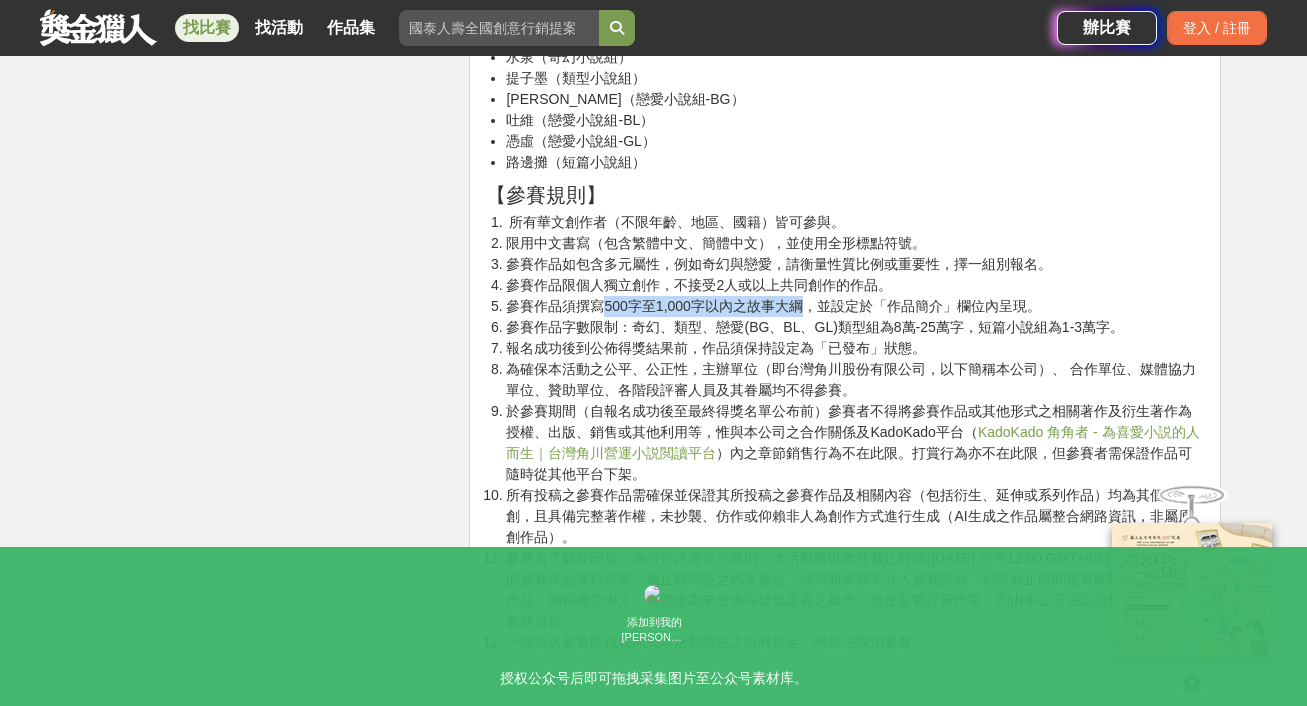 click on "參賽作品須撰寫500字至1,000字以內之故事大綱，並設定於「作品簡介」欄位內呈現。" at bounding box center [855, 306] 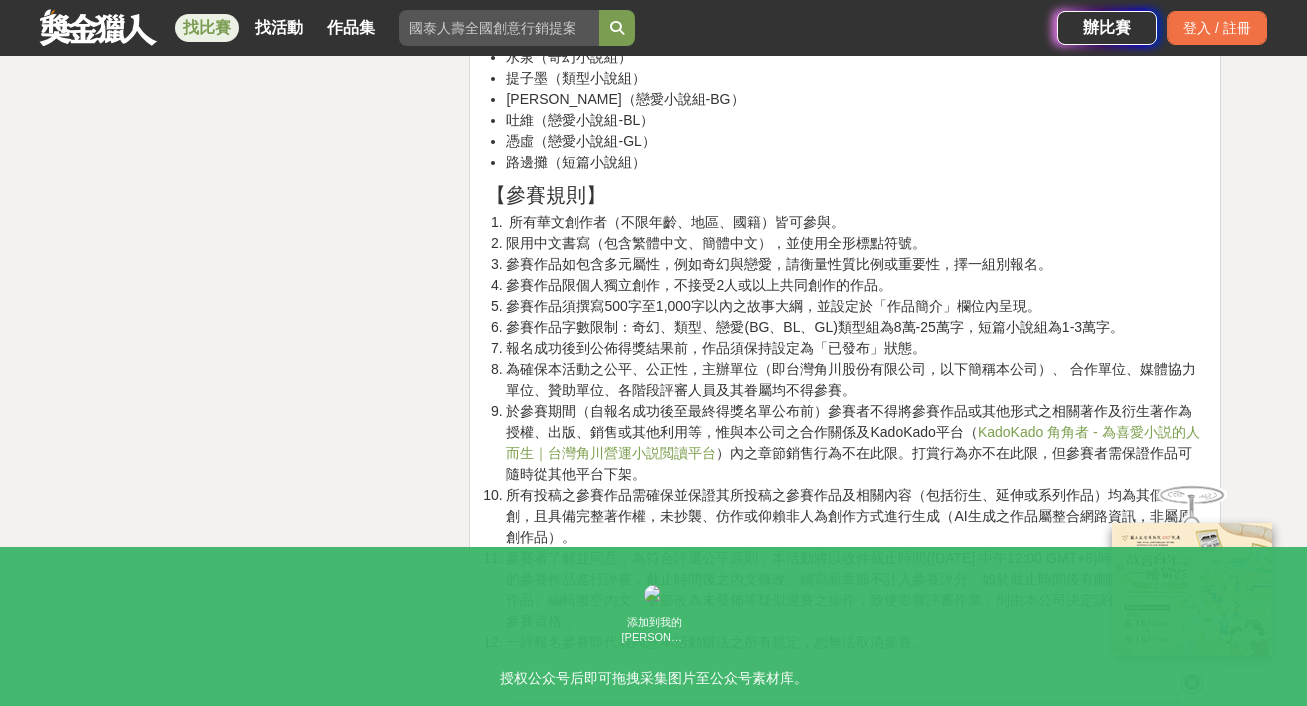 click on "為確保本活動之公平、公正性，主辦單位（即台灣角川股份有限公司，以下簡稱本公司）、 合作單位、媒體協力單位、贊助單位、各階段評審人員及其眷屬均不得參賽。" at bounding box center (855, 380) 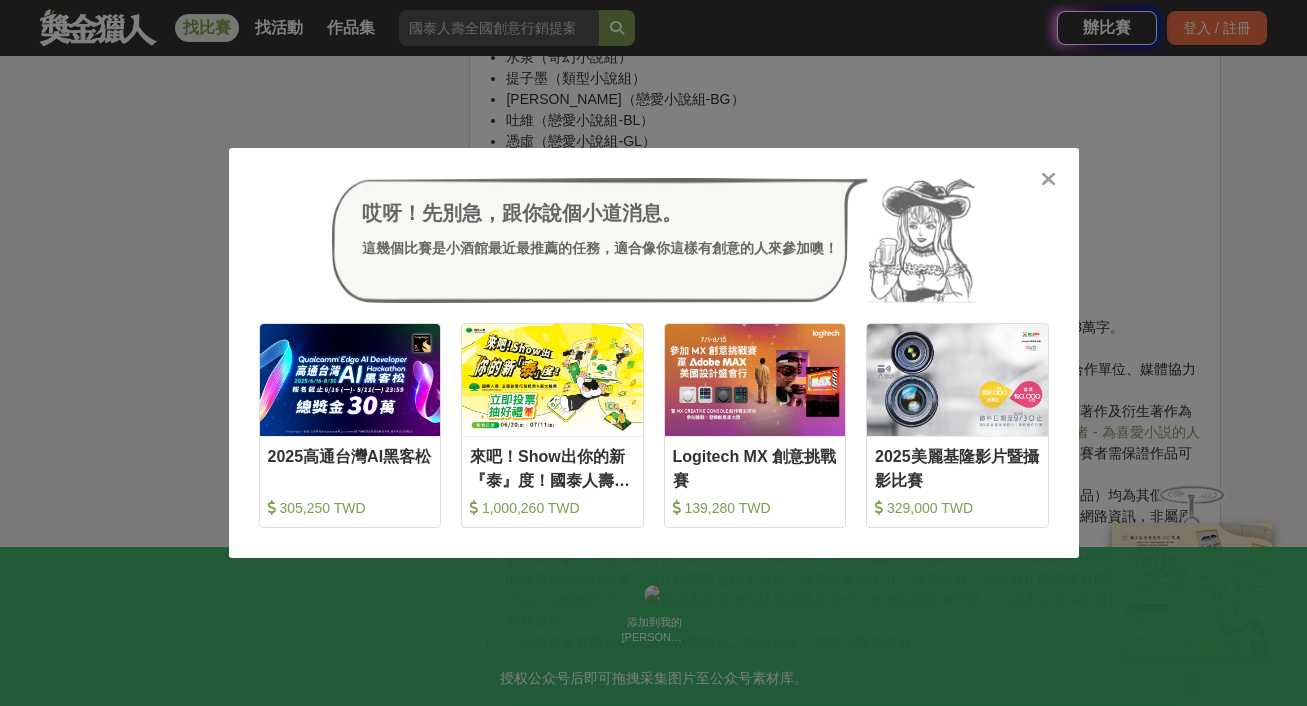 click at bounding box center [1048, 179] 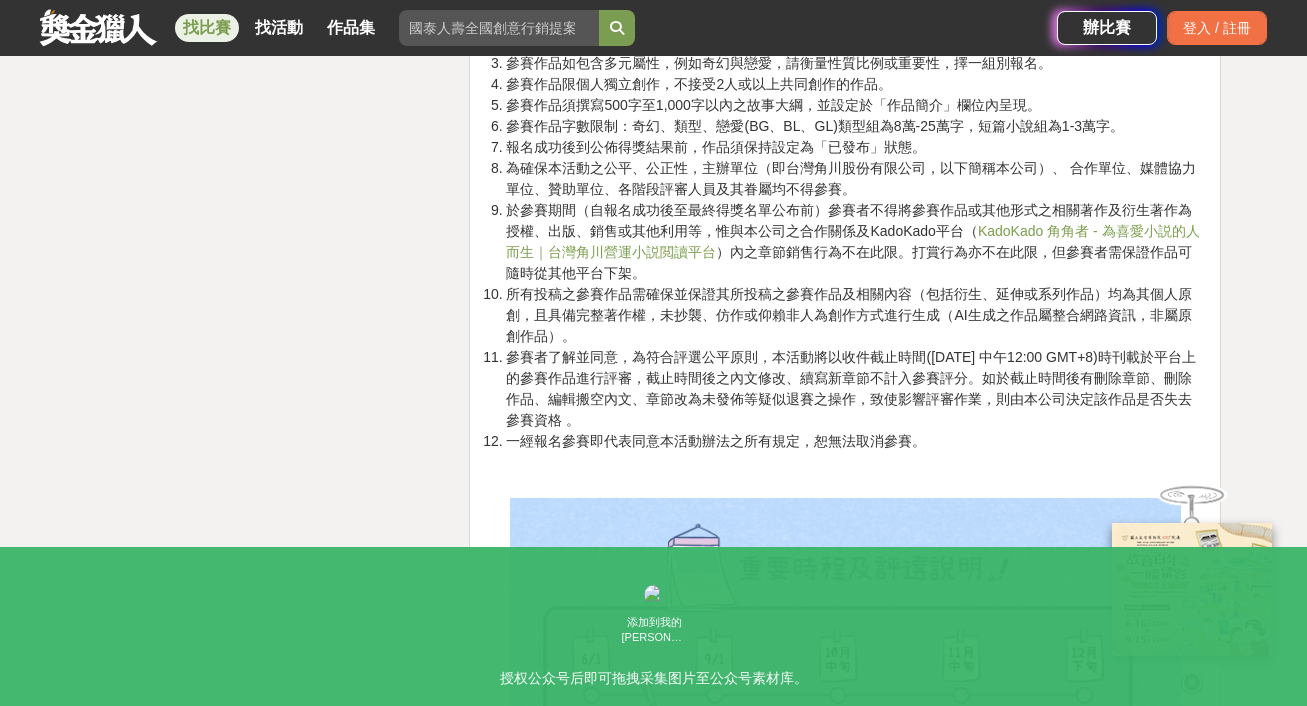 scroll, scrollTop: 3300, scrollLeft: 0, axis: vertical 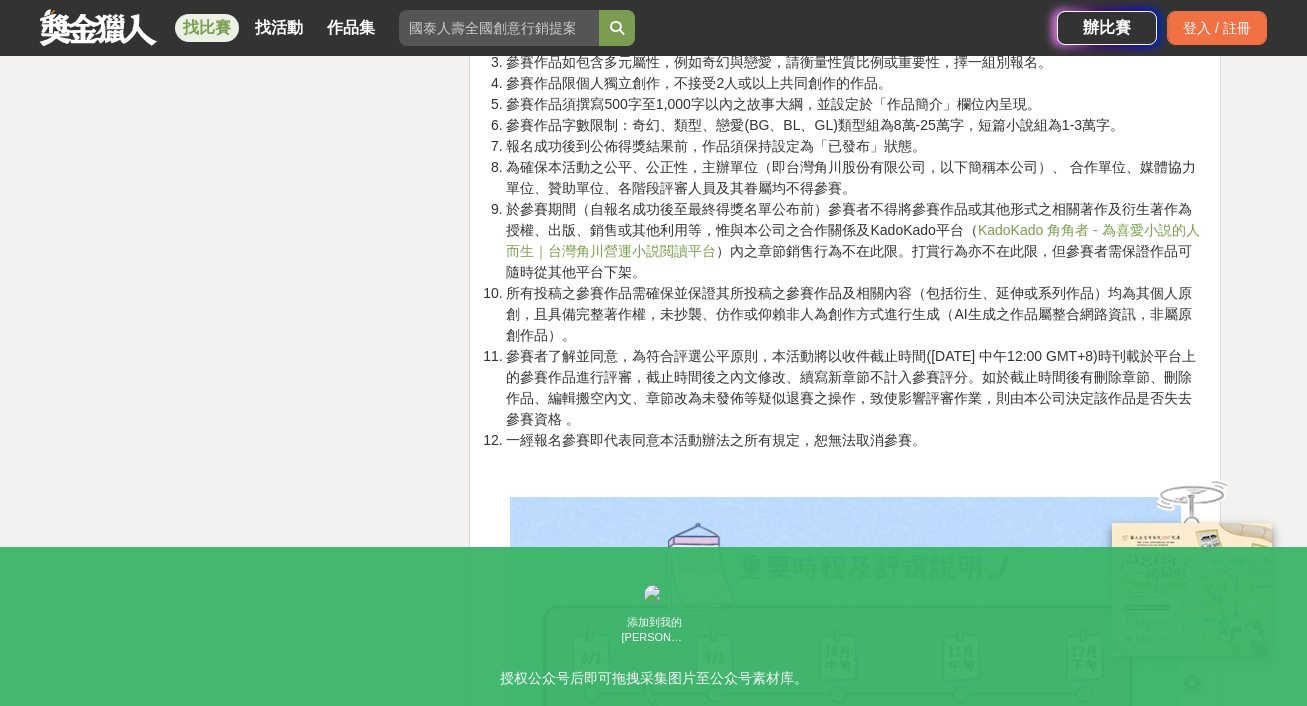 click on "於參賽期間（自報名成功後至最終得獎名單公布前）參賽者不得將參賽作品或其他形式之相關著作及衍生著作為授權、出版、銷售或其他利用等，惟與本公司之合作關係及KadoKado平台（  KadoKado 角角者 - 為喜愛小説的人而生｜台灣角川營運小説閲讀平台 ）內之章節銷售行為不在此限。打賞行為亦不在此限，但參賽者需保證作品可隨時從其他平台下架。" at bounding box center (855, 241) 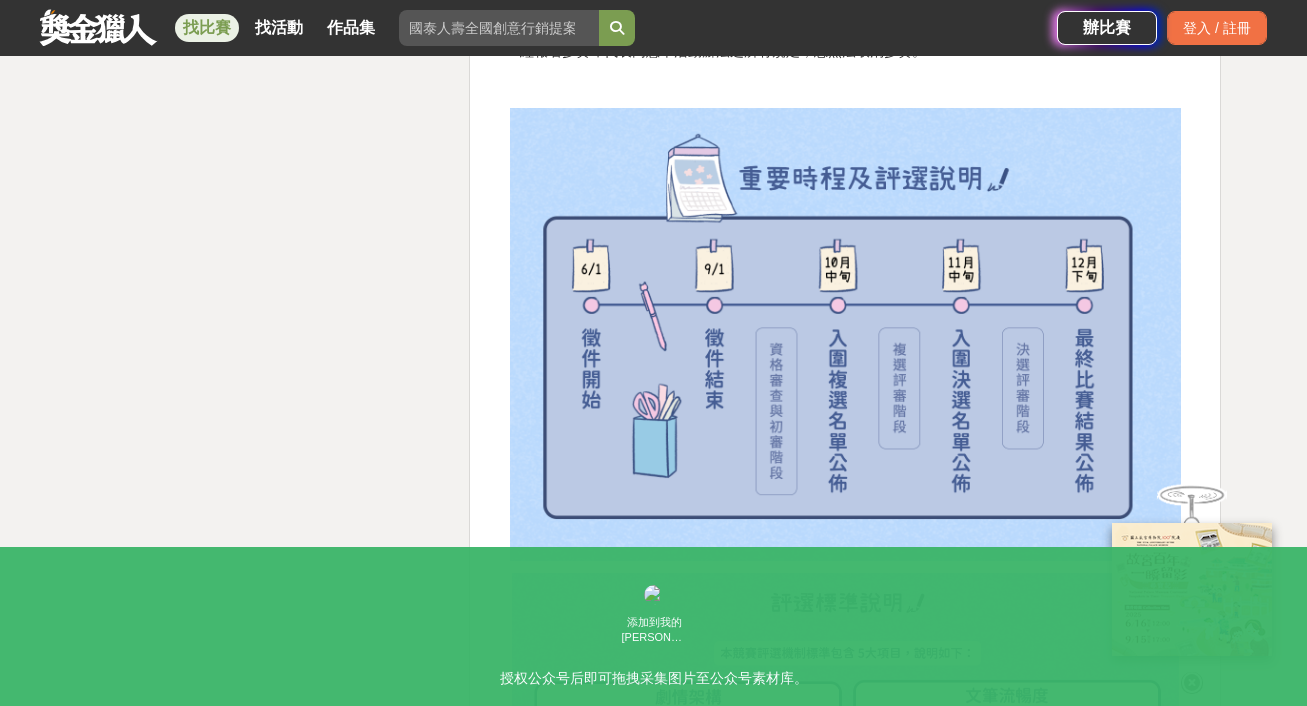 scroll, scrollTop: 3690, scrollLeft: 0, axis: vertical 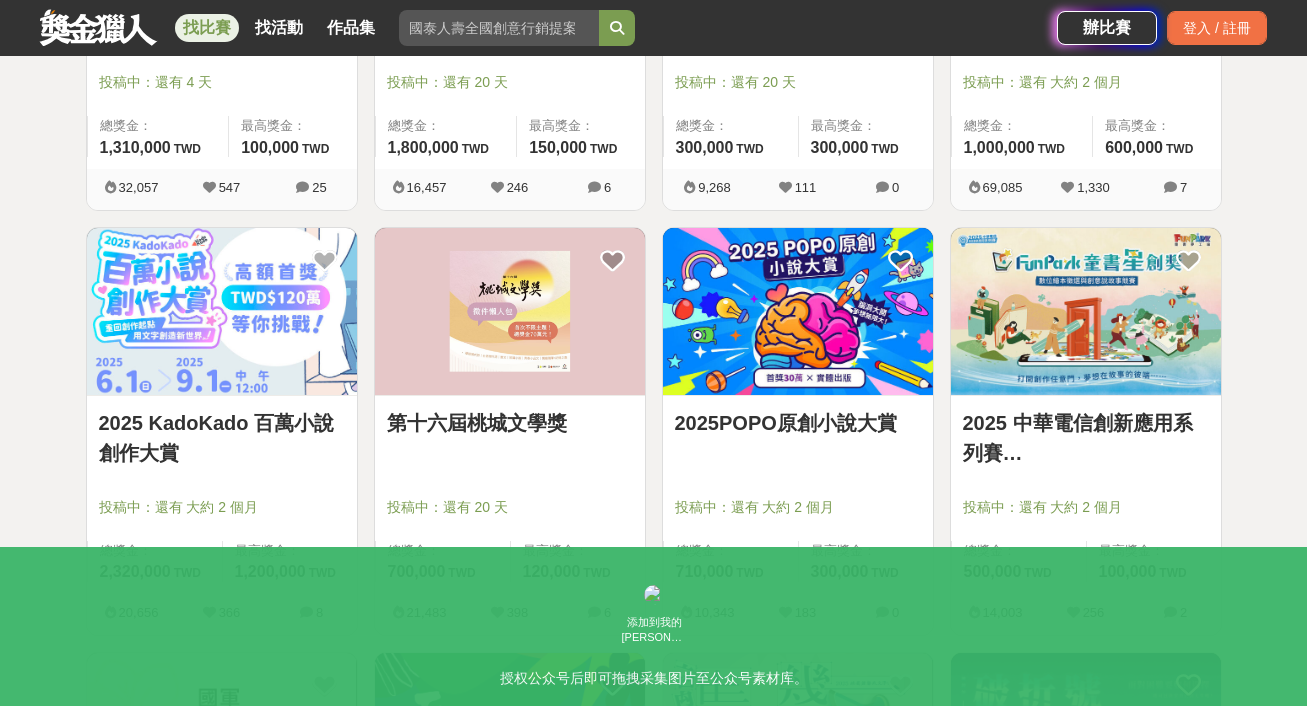 click on "2025POPO原創小說大賞" at bounding box center (798, 423) 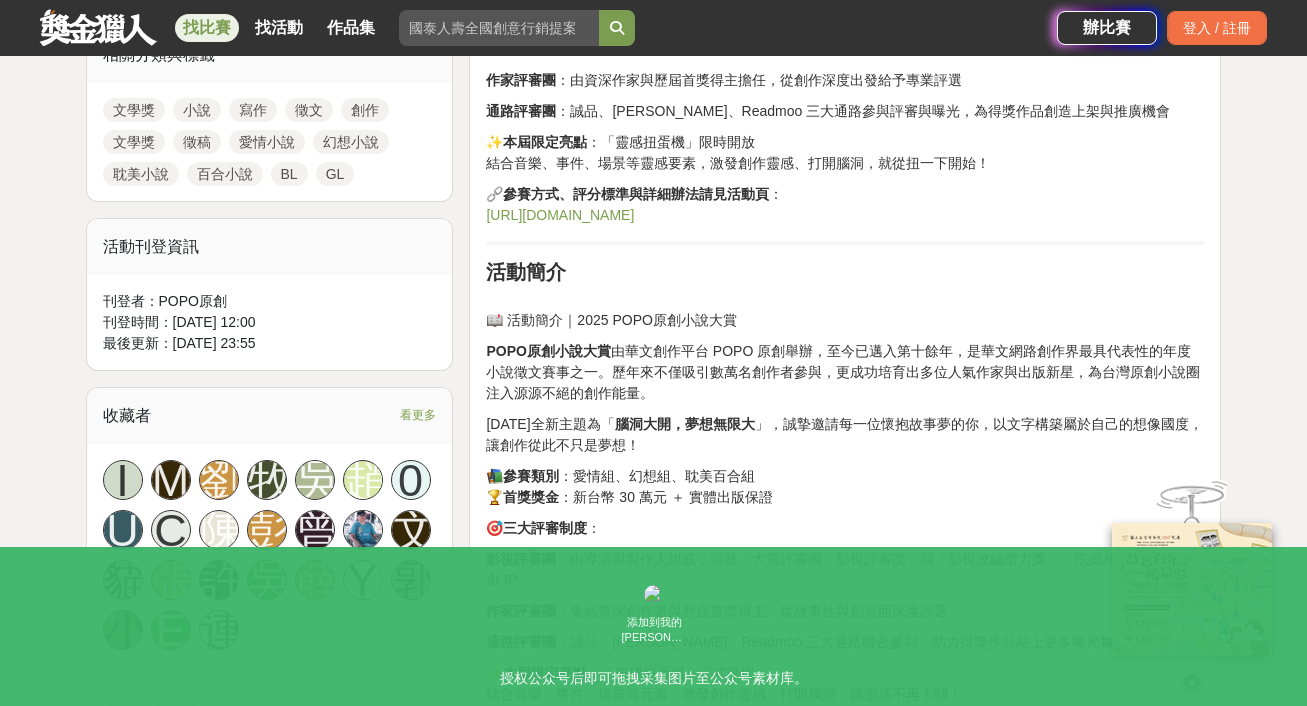scroll, scrollTop: 943, scrollLeft: 0, axis: vertical 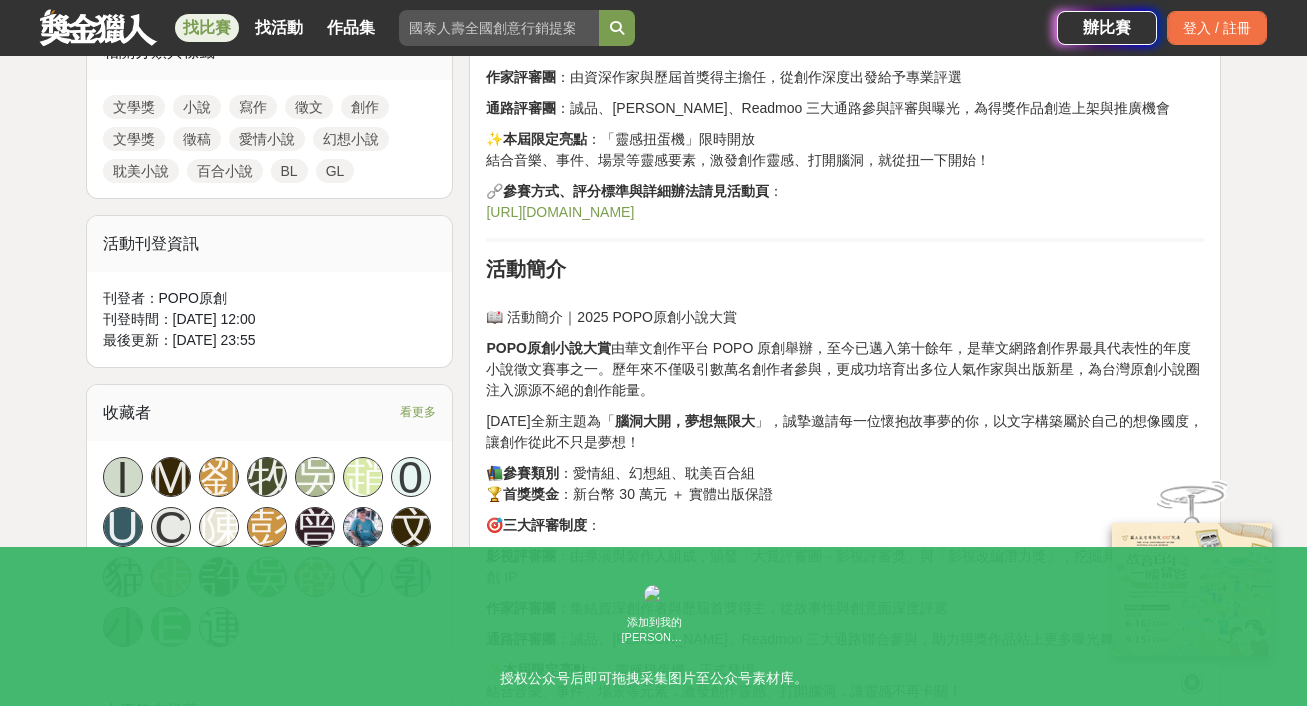 click on "POPO原創小說大賞 由華文創作平台 POPO 原創舉辦，至今已邁入第十餘年，是華文網路創作界最具代表性的年度小說徵文賽事之一。歷年來不僅吸引數萬名創作者參與，更成功培育出多位人氣作家與出版新星，為台灣原創小說圈注入源源不絕的創作能量。" at bounding box center [845, 369] 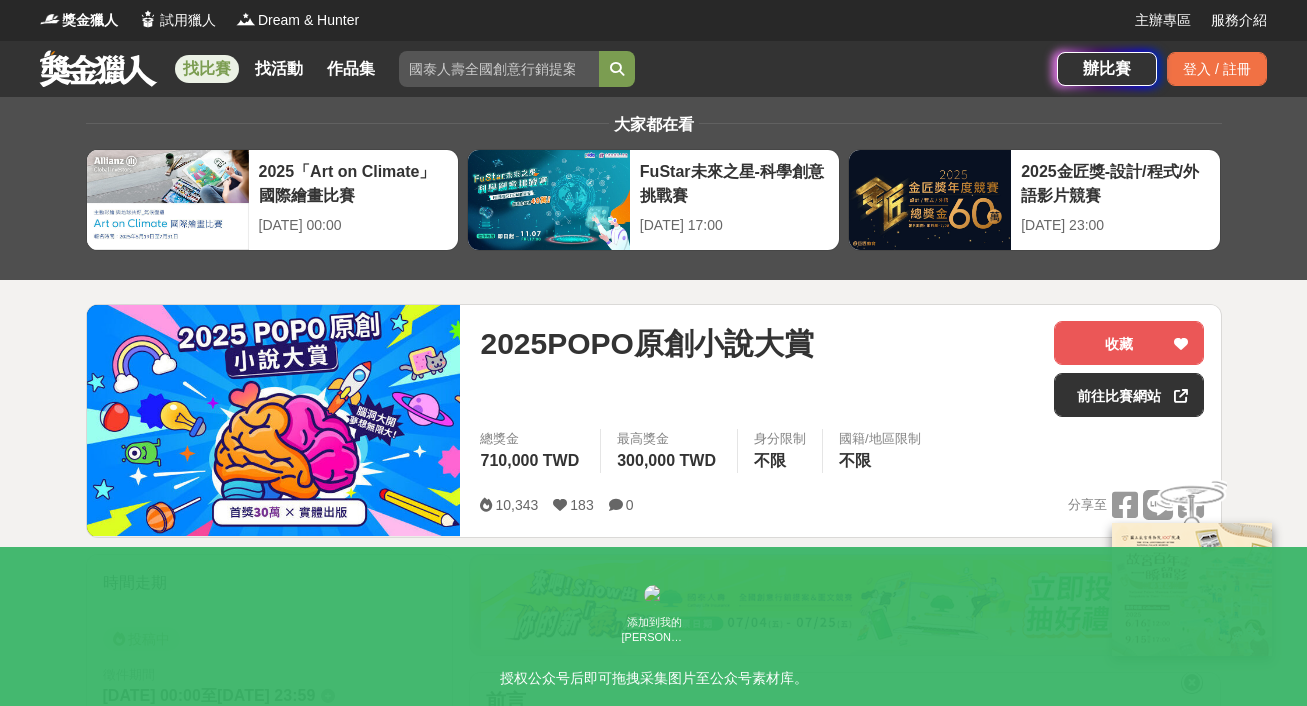 scroll, scrollTop: 0, scrollLeft: 0, axis: both 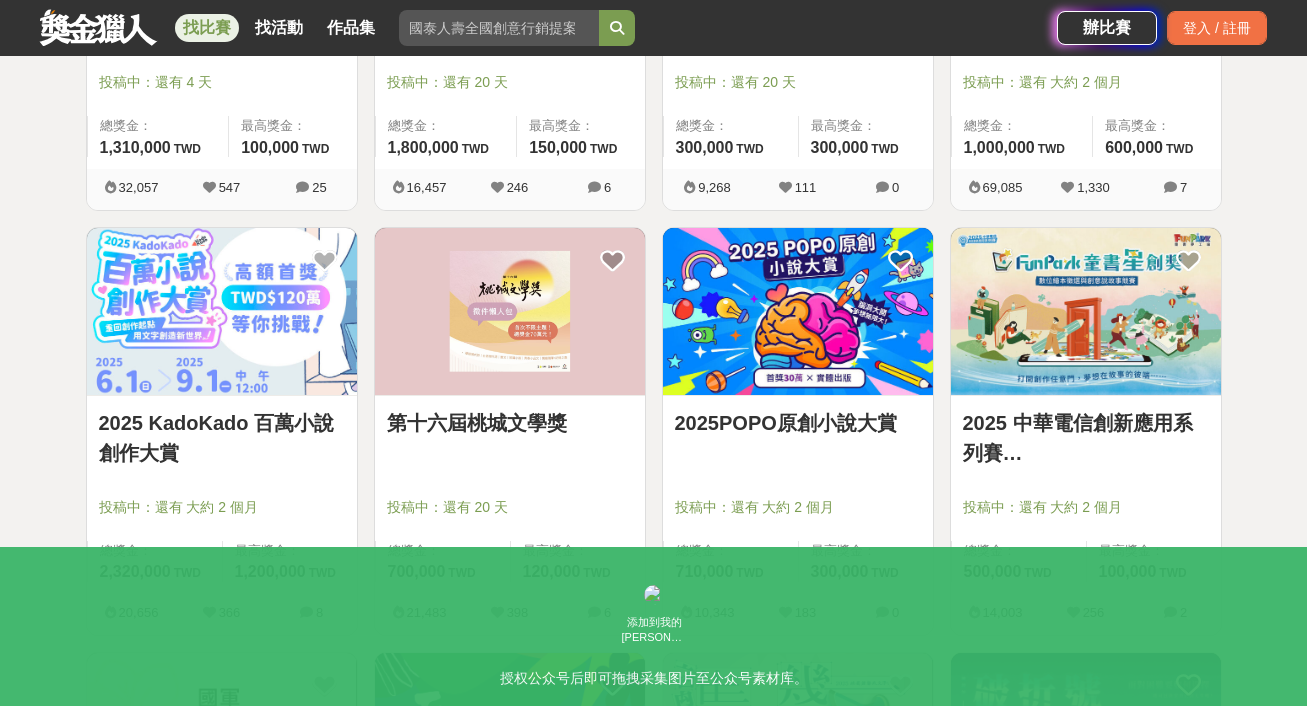 click on "全部 設計 影像 寫作 商業 音樂 運動 其他 國際 所有分類 進階篩選 103   個比賽 綜合 熱門 獎金 截止 最新 文學獎 創意寫作 尚未截止 重置條件 2025 Tuying Art 藝術節 社群圖文｜攝影 徵件競賽活動 投稿中：還有 30 天 總獎金： 120,000 120,000 TWD 最高獎金： 20,000 TWD 13,261 30 0 [DATE][PERSON_NAME]文學獎 投稿中：還有 4 天 總獎金： 1,500,000 150 萬 TWD 最高獎金： 200,000 TWD 68,513 960 39 記憶微光．失智微紀錄徵稿活動 投稿中：還有 大約 1 個月 總獎金： 57,000 57,000 TWD 最高獎金： 15,000 TWD 12,530 36 2 臺中文學獎 投稿中：還有 大約 1 個月 總獎金： 1,680,000 168 萬 TWD 最高獎金： 150,000 TWD 26,796 407 4 [DATE]第15屆新北市文學獎 投稿中：還有 4 天 總獎金： 1,310,000 131 萬 TWD 最高獎金： 100,000 TWD 32,057 547 25 2025第十五屆臺南文學獎 投稿中：還有 20 天 總獎金： 1,800,000 180 萬 TWD 最高獎金： 150,000 TWD 16,457 246" at bounding box center (653, 625) 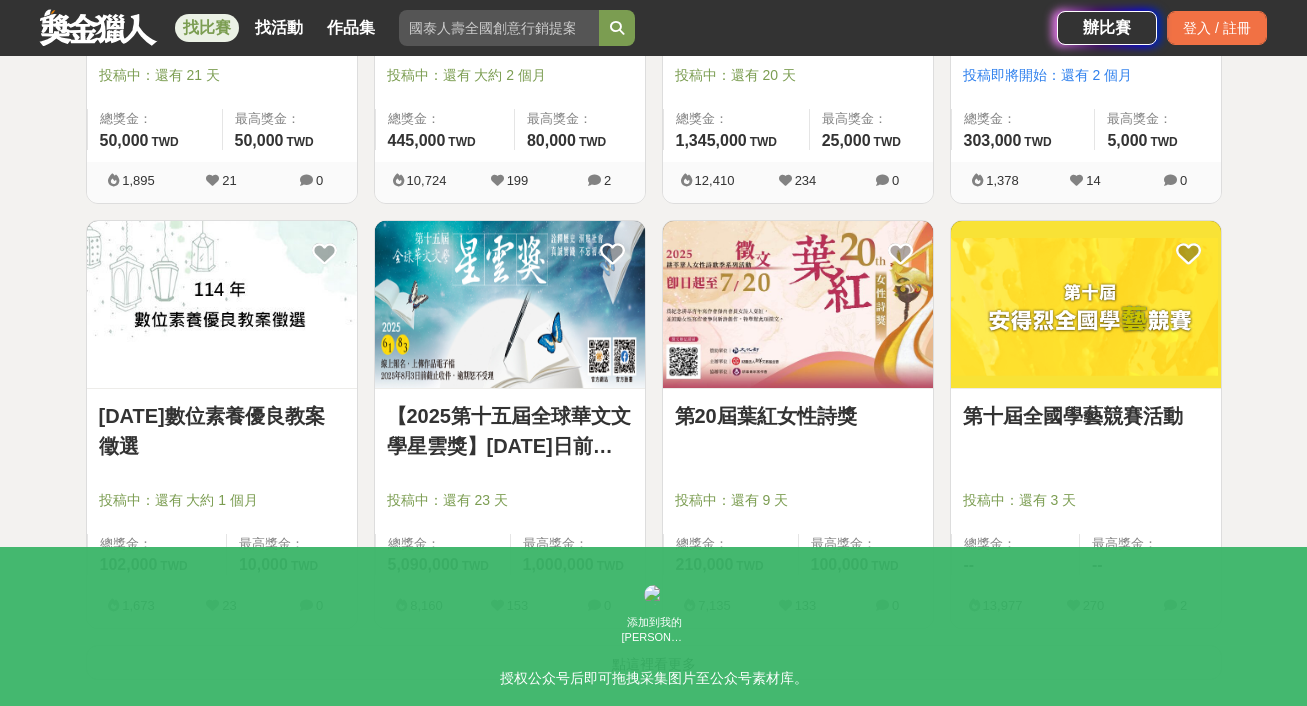 scroll, scrollTop: 2369, scrollLeft: 0, axis: vertical 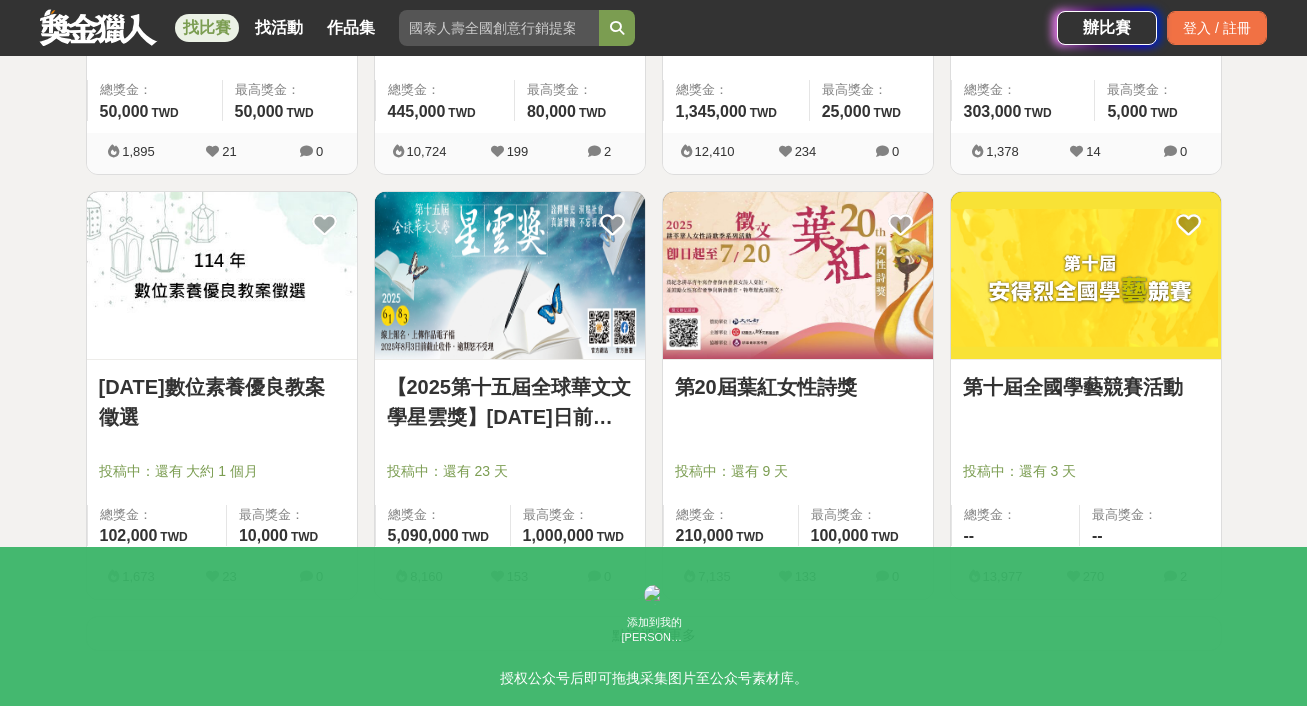 click on "點這裡看更多" at bounding box center [654, 633] 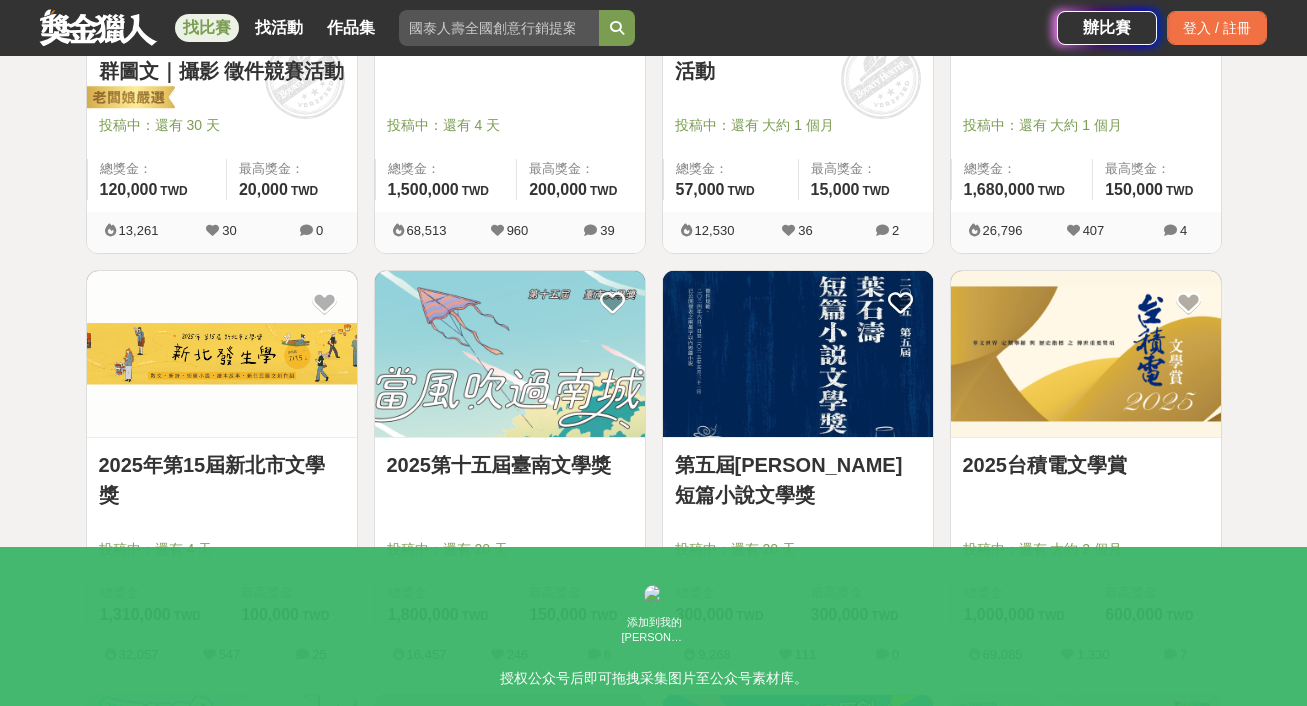 scroll, scrollTop: 612, scrollLeft: 0, axis: vertical 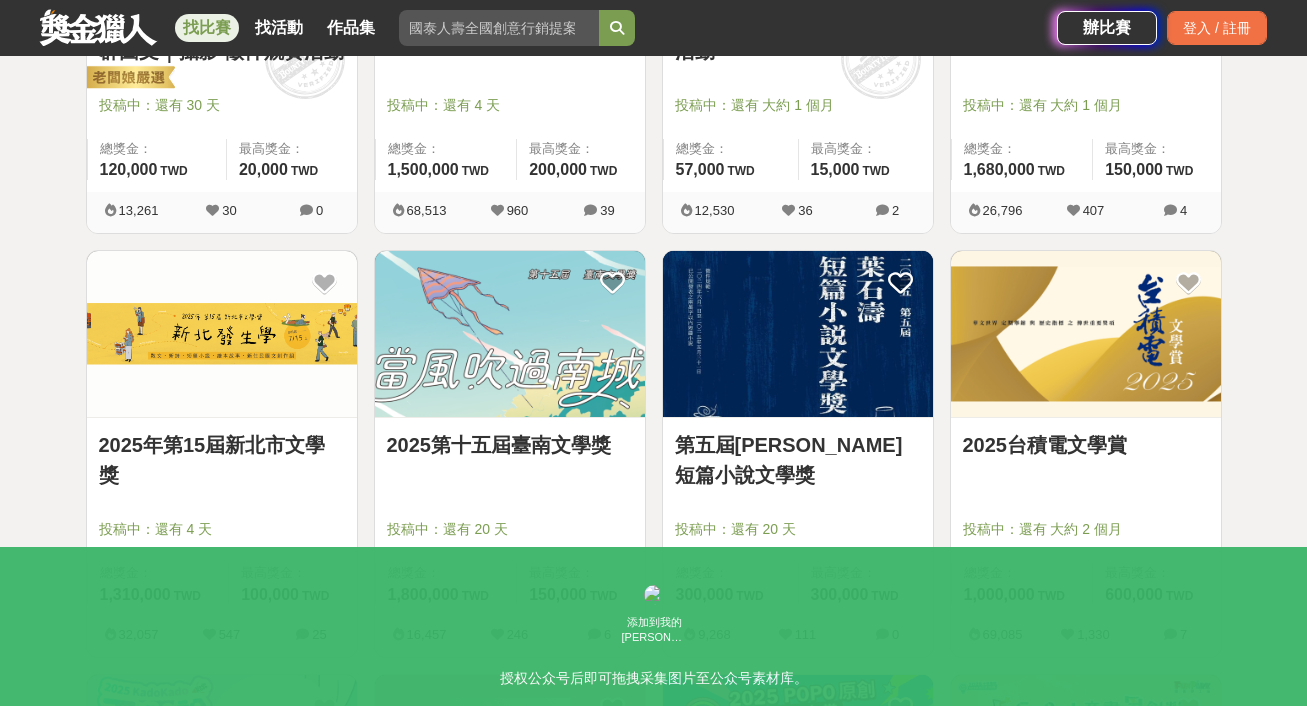 click on "第五屆[PERSON_NAME]短篇小說文學獎" at bounding box center [798, 460] 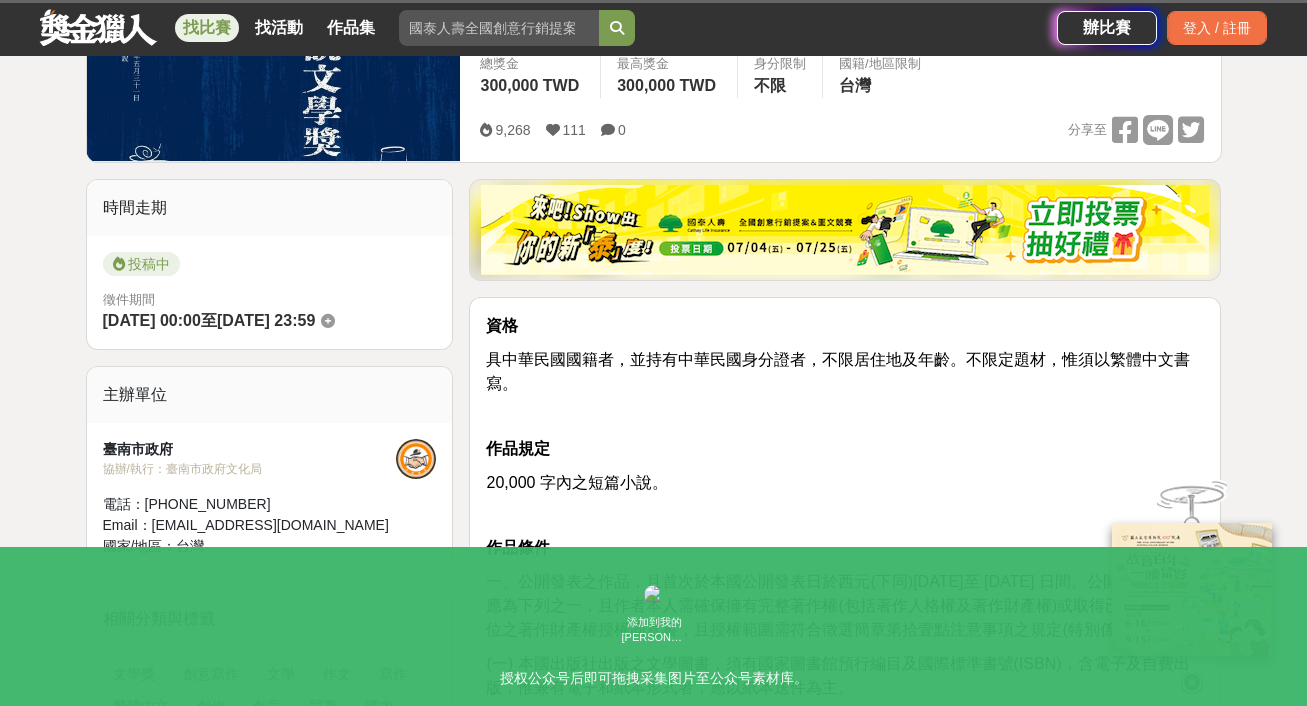 scroll, scrollTop: 410, scrollLeft: 0, axis: vertical 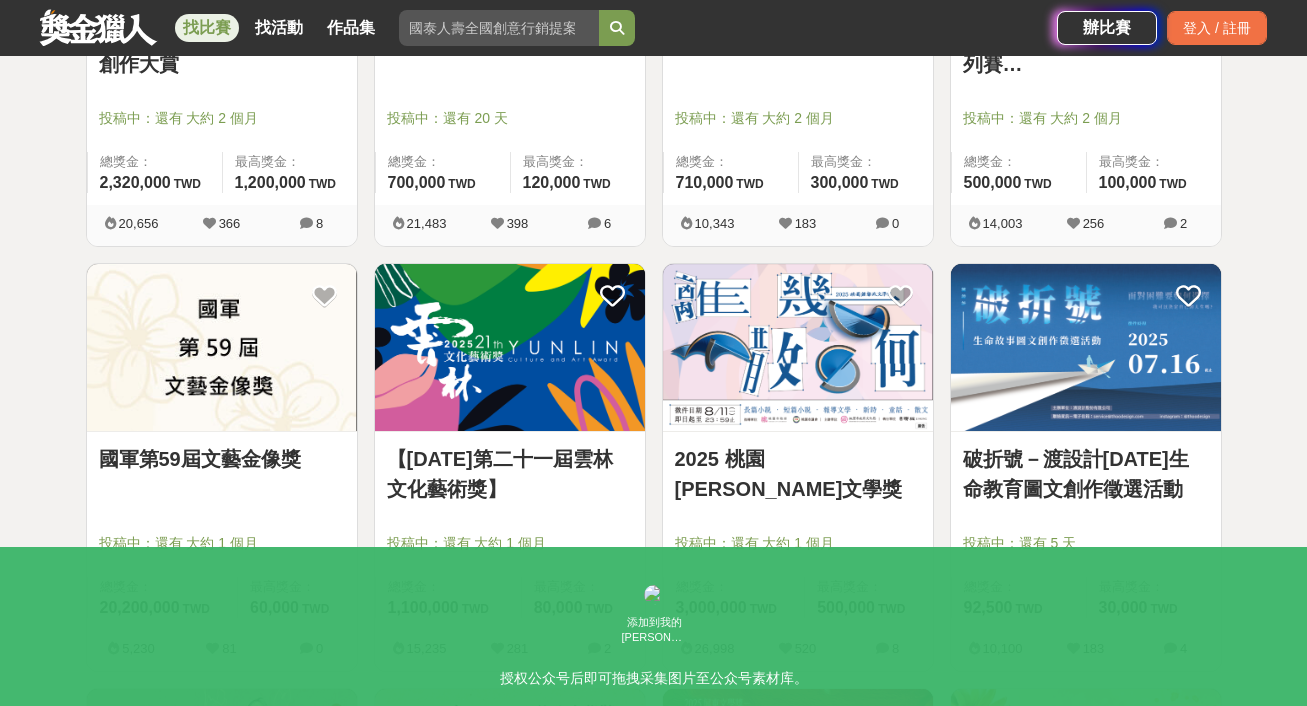 click on "全部 設計 影像 寫作 商業 音樂 運動 其他 國際 所有分類 進階篩選 103   個比賽 綜合 熱門 獎金 截止 最新 文學獎 創意寫作 尚未截止 重置條件 2025 Tuying Art 藝術節 社群圖文｜攝影 徵件競賽活動 投稿中：還有 30 天 總獎金： 120,000 120,000 TWD 最高獎金： 20,000 TWD 13,261 30 0 [DATE][PERSON_NAME]文學獎 投稿中：還有 4 天 總獎金： 1,500,000 150 萬 TWD 最高獎金： 200,000 TWD 68,513 960 39 記憶微光．失智微紀錄徵稿活動 投稿中：還有 大約 1 個月 總獎金： 57,000 57,000 TWD 最高獎金： 15,000 TWD 12,530 36 2 臺中文學獎 投稿中：還有 大約 1 個月 總獎金： 1,680,000 168 萬 TWD 最高獎金： 150,000 TWD 26,796 407 4 [DATE]第15屆新北市文學獎 投稿中：還有 4 天 總獎金： 1,310,000 131 萬 TWD 最高獎金： 100,000 TWD 32,057 547 25 2025第十五屆臺南文學獎 投稿中：還有 20 天 總獎金： 1,800,000 180 萬 TWD 最高獎金： 150,000 TWD 16,457 246" at bounding box center [653, 1510] 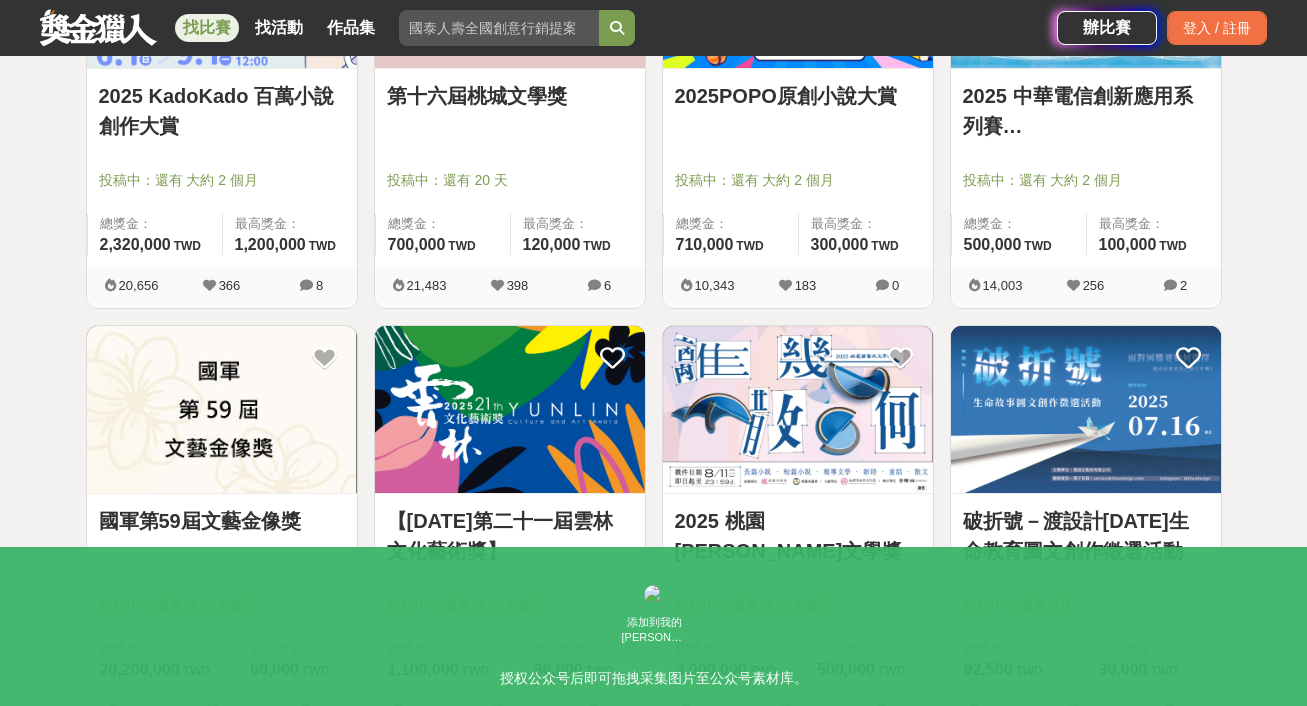 scroll, scrollTop: 1438, scrollLeft: 0, axis: vertical 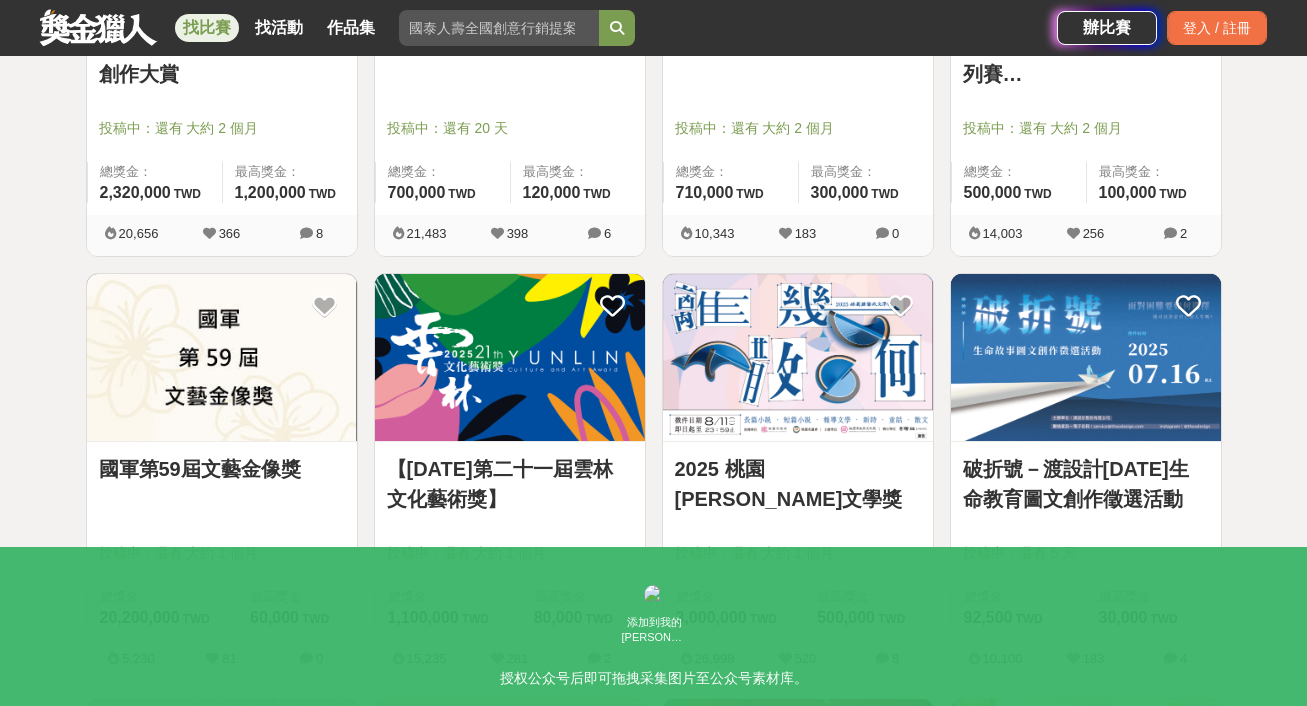 click on "2025 桃園[PERSON_NAME]文學獎" at bounding box center [798, 484] 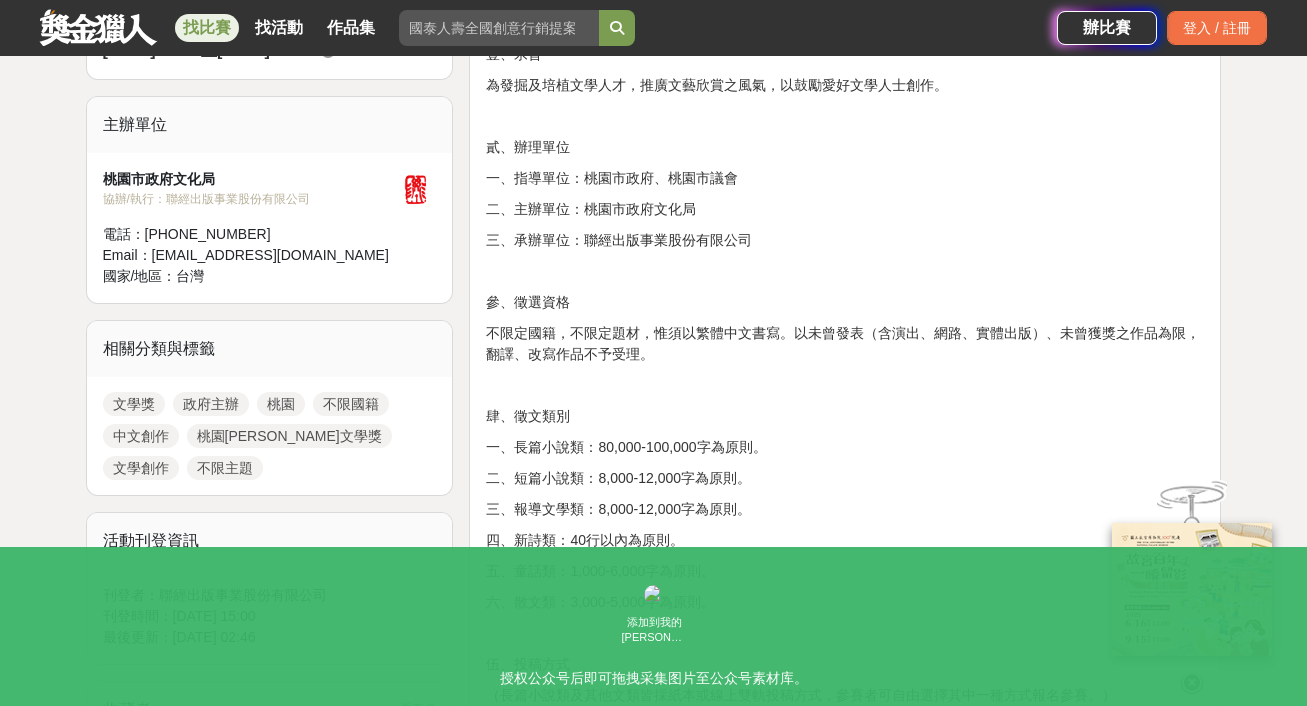 scroll, scrollTop: 681, scrollLeft: 0, axis: vertical 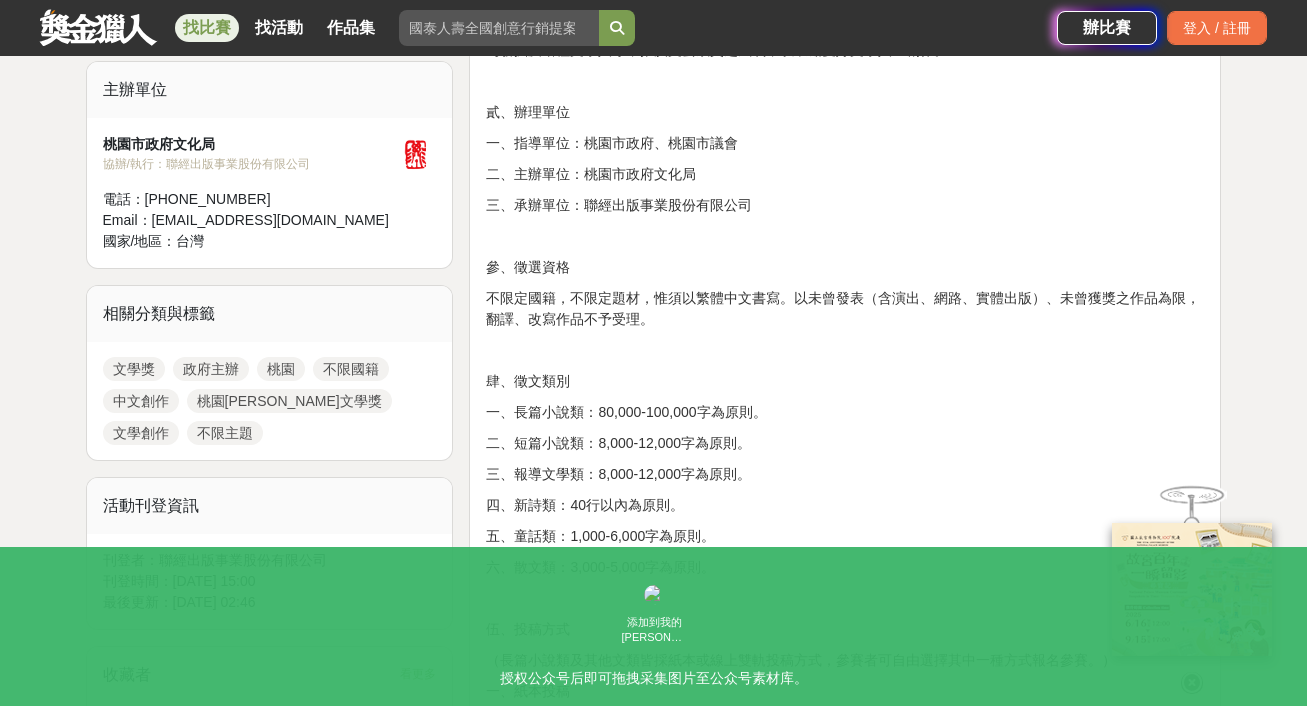 click on "壹、宗旨 為發掘及培植文學人才，推廣文藝欣賞之風氣，以鼓勵愛好文學人士創作。   貳、辦理單位 一、指導單位：桃園市政府、桃園市議會 二、主辦單位：桃園市政府文化局 三、承辦單位：聯經出版事業股份有限公司   參、徵選資格 不限定國籍，不限定題材，惟須以繁體中文書寫。以未曾發表（含演出、網路、實體出版）、未曾獲獎之作品為限，翻譯、改寫作品不予受理。   肆、徵文類別 一、長篇小說類：80,000-100,000字為原則。 二、短篇小說類：8,000-12,000字為原則。 三、報導文學類：8,000-12,000字為原則。 四、新詩類：40行以內為原則。 五、童話類：1,000-6,000字為原則。 六、散文類：3,000-5,000字為原則。   伍、投稿方式 （長篇小說類及其他文類皆採紙本或線上雙軌投稿方式，參賽者可自由選擇其中一種方式報名參賽。） 一、紙本投稿 （一）收件時間：" at bounding box center [845, 1391] 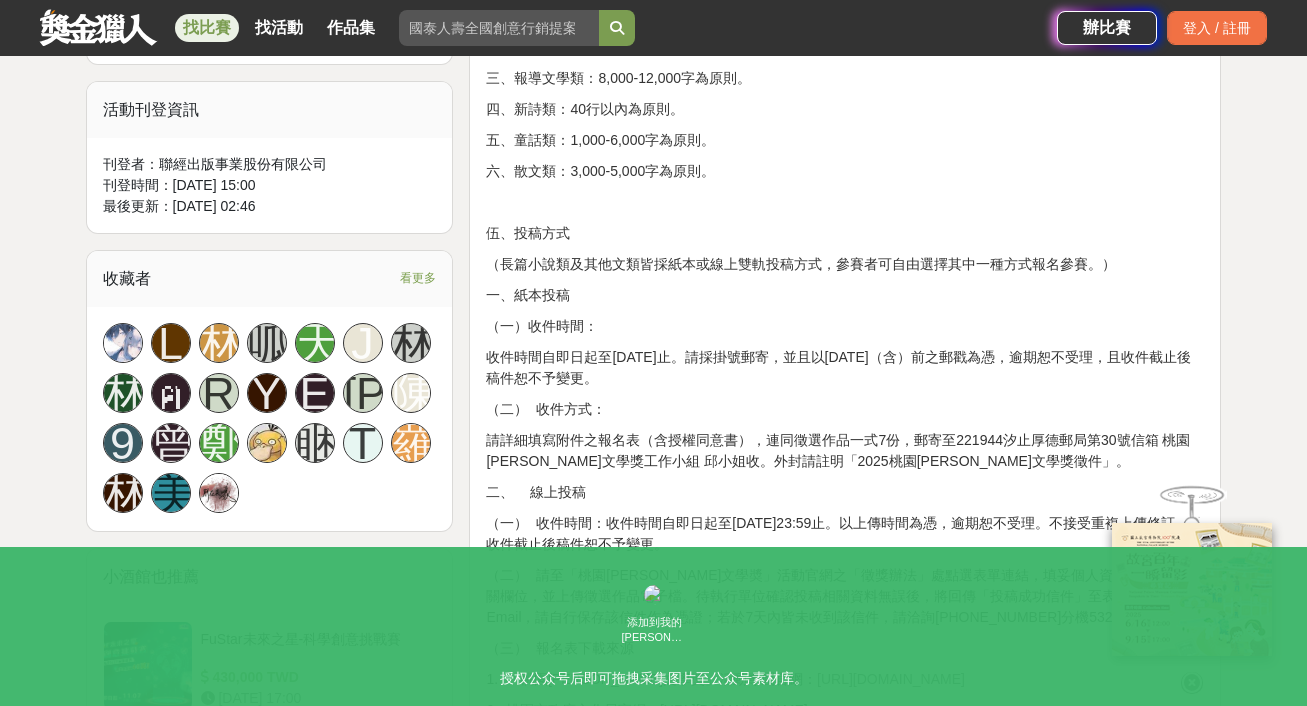 scroll, scrollTop: 1131, scrollLeft: 0, axis: vertical 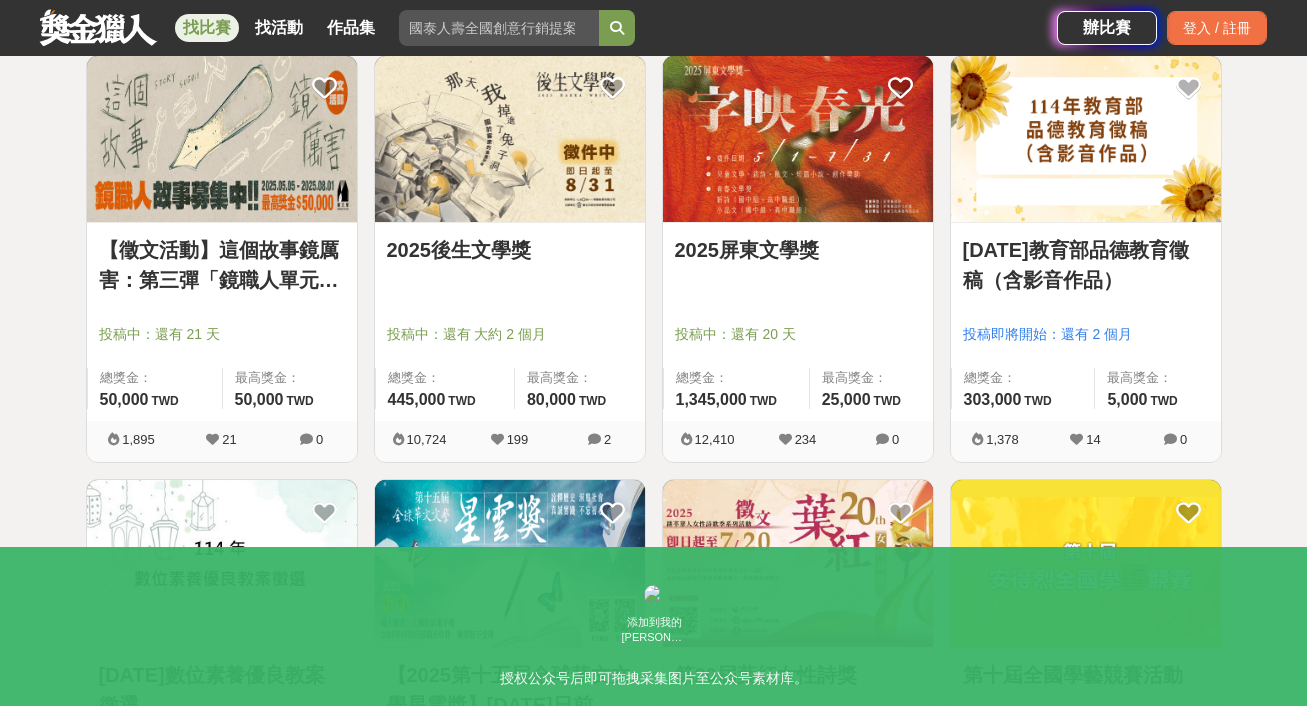click on "全部 設計 影像 寫作 商業 音樂 運動 其他 國際 所有分類 進階篩選 103   個比賽 綜合 熱門 獎金 截止 最新 文學獎 創意寫作 尚未截止 重置條件 2025 Tuying Art 藝術節 社群圖文｜攝影 徵件競賽活動 投稿中：還有 30 天 總獎金： 120,000 120,000 TWD 最高獎金： 20,000 TWD 13,261 30 0 [DATE][PERSON_NAME]文學獎 投稿中：還有 4 天 總獎金： 1,500,000 150 萬 TWD 最高獎金： 200,000 TWD 68,513 960 39 記憶微光．失智微紀錄徵稿活動 投稿中：還有 大約 1 個月 總獎金： 57,000 57,000 TWD 最高獎金： 15,000 TWD 12,530 36 2 臺中文學獎 投稿中：還有 大約 1 個月 總獎金： 1,680,000 168 萬 TWD 最高獎金： 150,000 TWD 26,796 407 4 [DATE]第15屆新北市文學獎 投稿中：還有 4 天 總獎金： 1,310,000 131 萬 TWD 最高獎金： 100,000 TWD 32,057 547 25 2025第十五屆臺南文學獎 投稿中：還有 20 天 總獎金： 1,800,000 180 萬 TWD 最高獎金： 150,000 TWD 16,457 246" at bounding box center (653, 877) 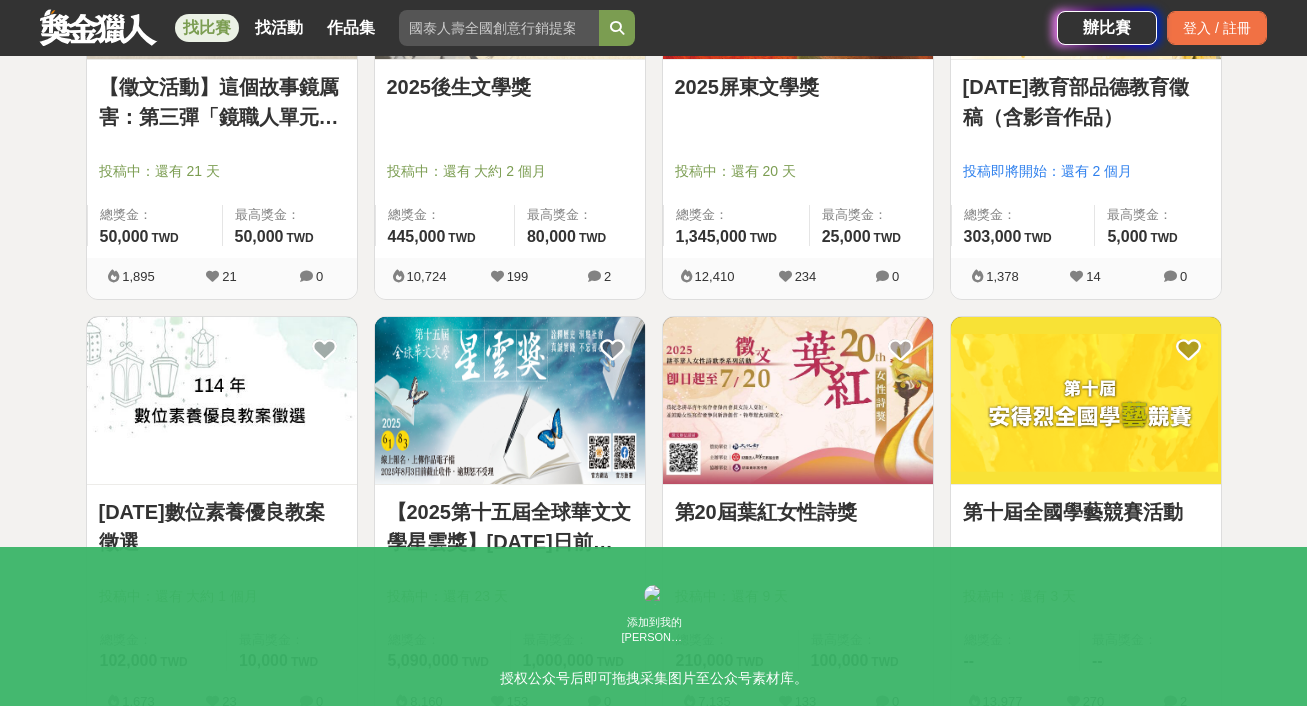 scroll, scrollTop: 2304, scrollLeft: 0, axis: vertical 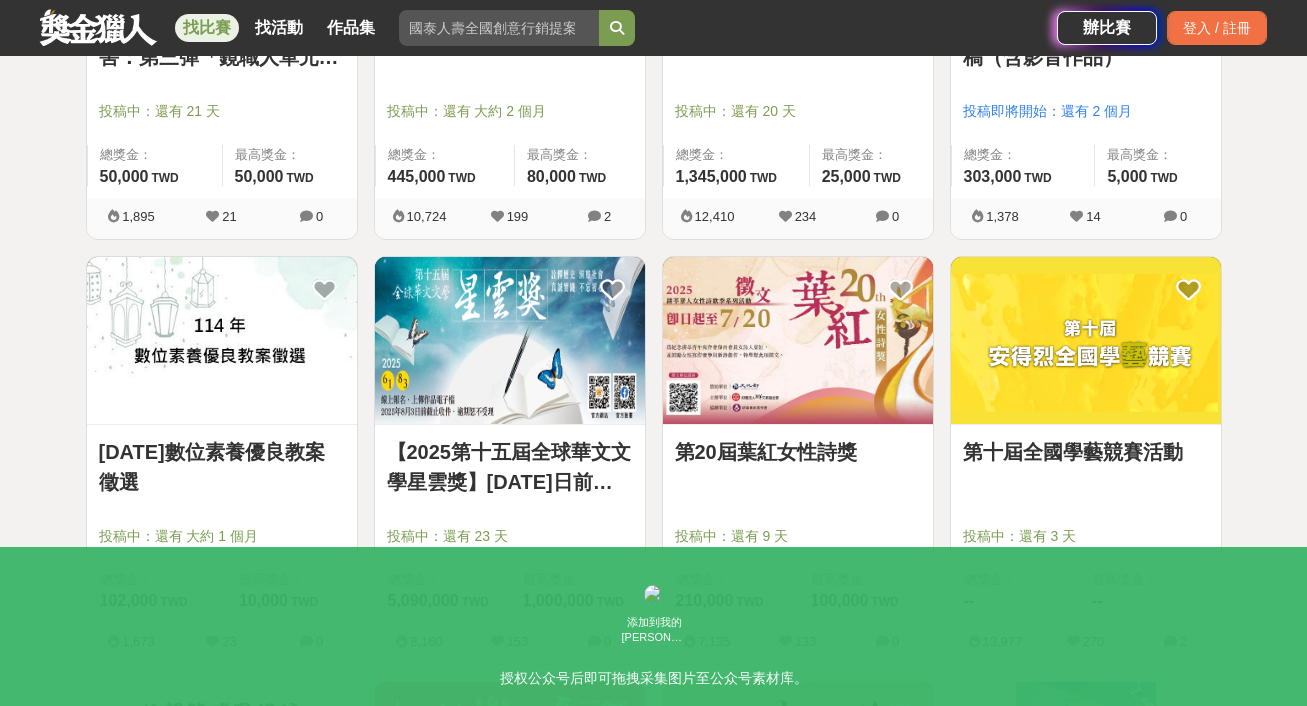 click on "全部 設計 影像 寫作 商業 音樂 運動 其他 國際 所有分類 進階篩選 103   個比賽 綜合 熱門 獎金 截止 最新 文學獎 創意寫作 尚未截止 重置條件 2025 Tuying Art 藝術節 社群圖文｜攝影 徵件競賽活動 投稿中：還有 30 天 總獎金： 120,000 120,000 TWD 最高獎金： 20,000 TWD 13,261 30 0 [DATE][PERSON_NAME]文學獎 投稿中：還有 4 天 總獎金： 1,500,000 150 萬 TWD 最高獎金： 200,000 TWD 68,513 960 39 記憶微光．失智微紀錄徵稿活動 投稿中：還有 大約 1 個月 總獎金： 57,000 57,000 TWD 最高獎金： 15,000 TWD 12,530 36 2 臺中文學獎 投稿中：還有 大約 1 個月 總獎金： 1,680,000 168 萬 TWD 最高獎金： 150,000 TWD 26,796 407 4 [DATE]第15屆新北市文學獎 投稿中：還有 4 天 總獎金： 1,310,000 131 萬 TWD 最高獎金： 100,000 TWD 32,057 547 25 2025第十五屆臺南文學獎 投稿中：還有 20 天 總獎金： 1,800,000 180 萬 TWD 最高獎金： 150,000 TWD 16,457 246" at bounding box center [653, 654] 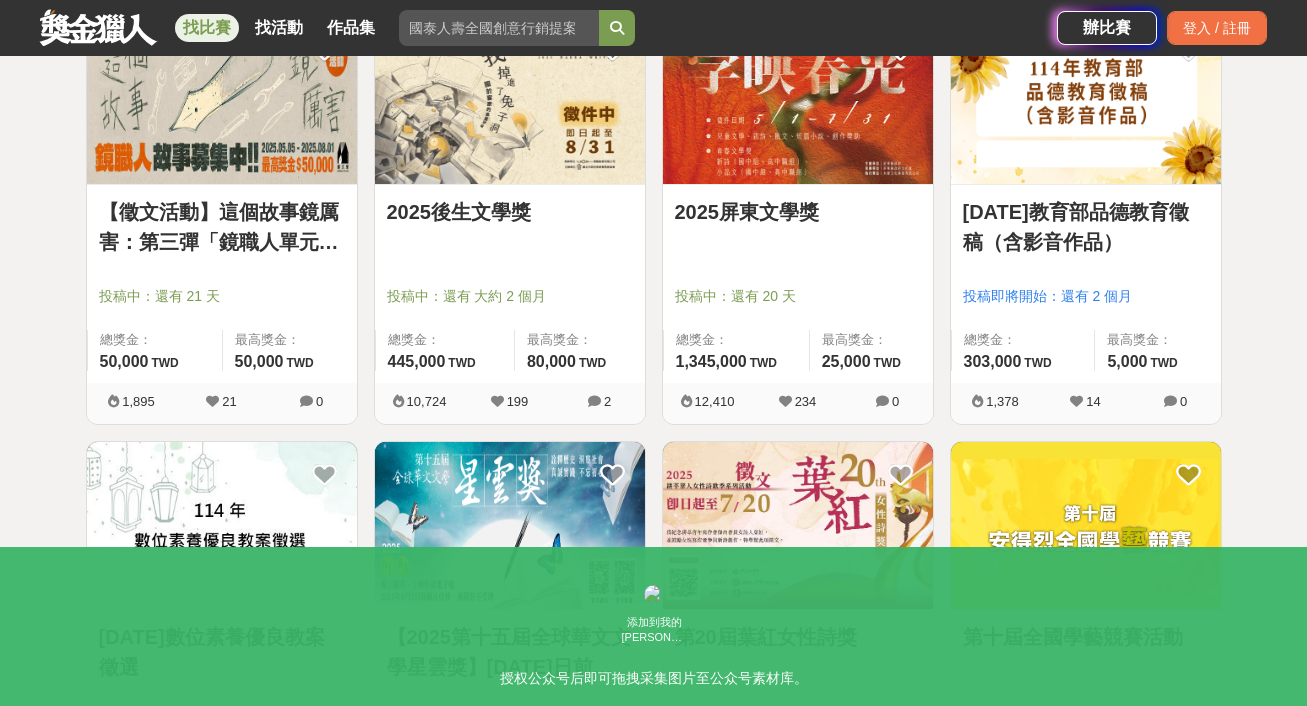 scroll, scrollTop: 2063, scrollLeft: 0, axis: vertical 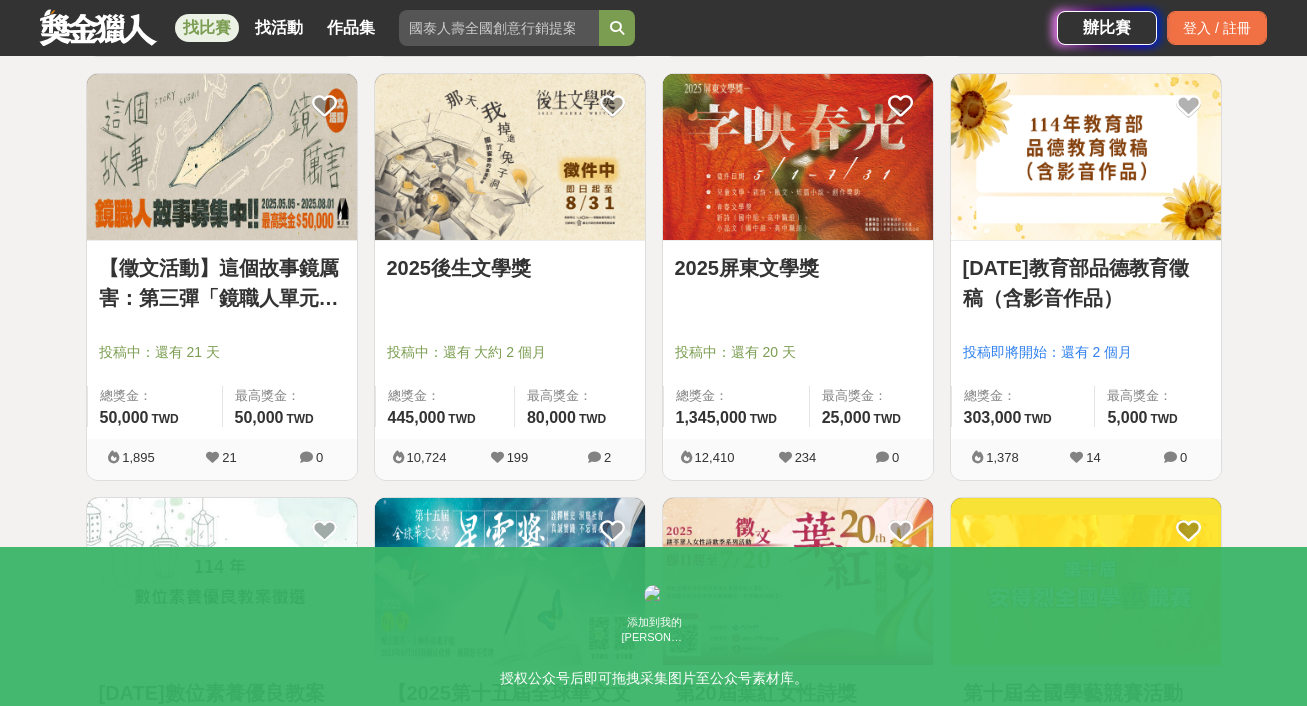click on "【徵文活動】這個故事鏡厲害：第三彈「鏡職人單元」徵件開跑！" at bounding box center (222, 283) 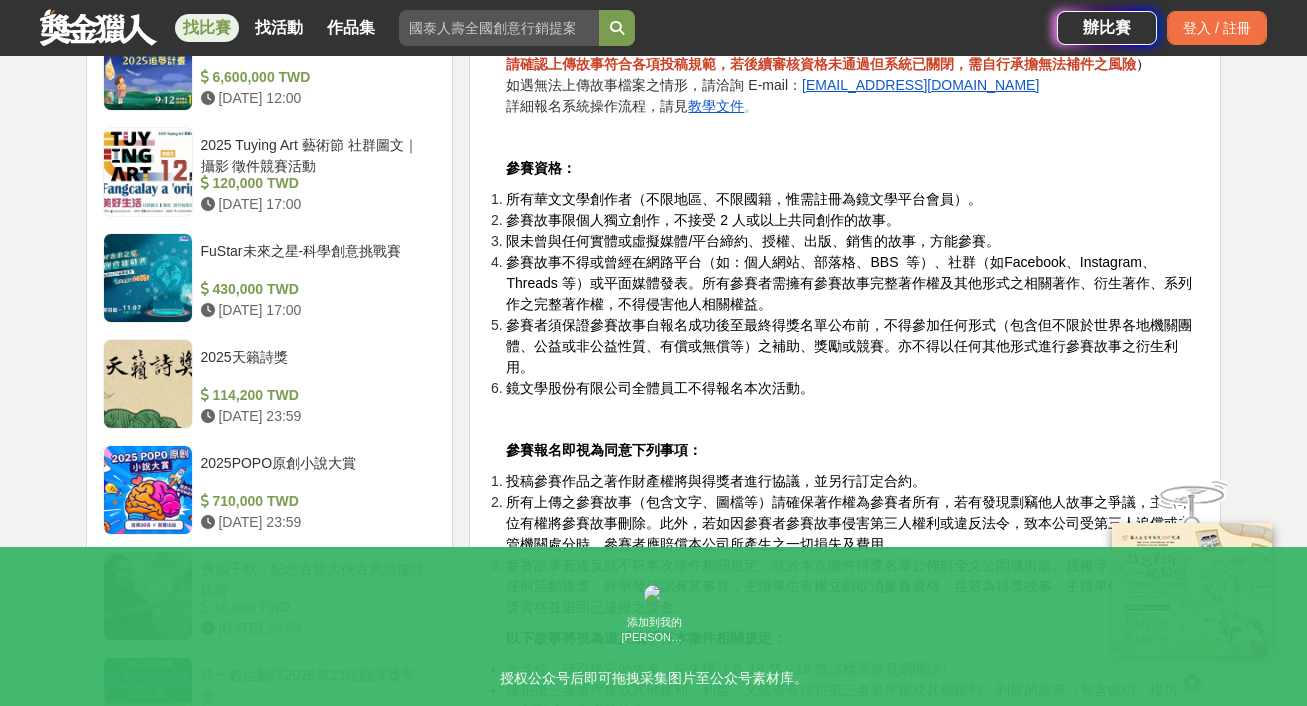 scroll, scrollTop: 1773, scrollLeft: 0, axis: vertical 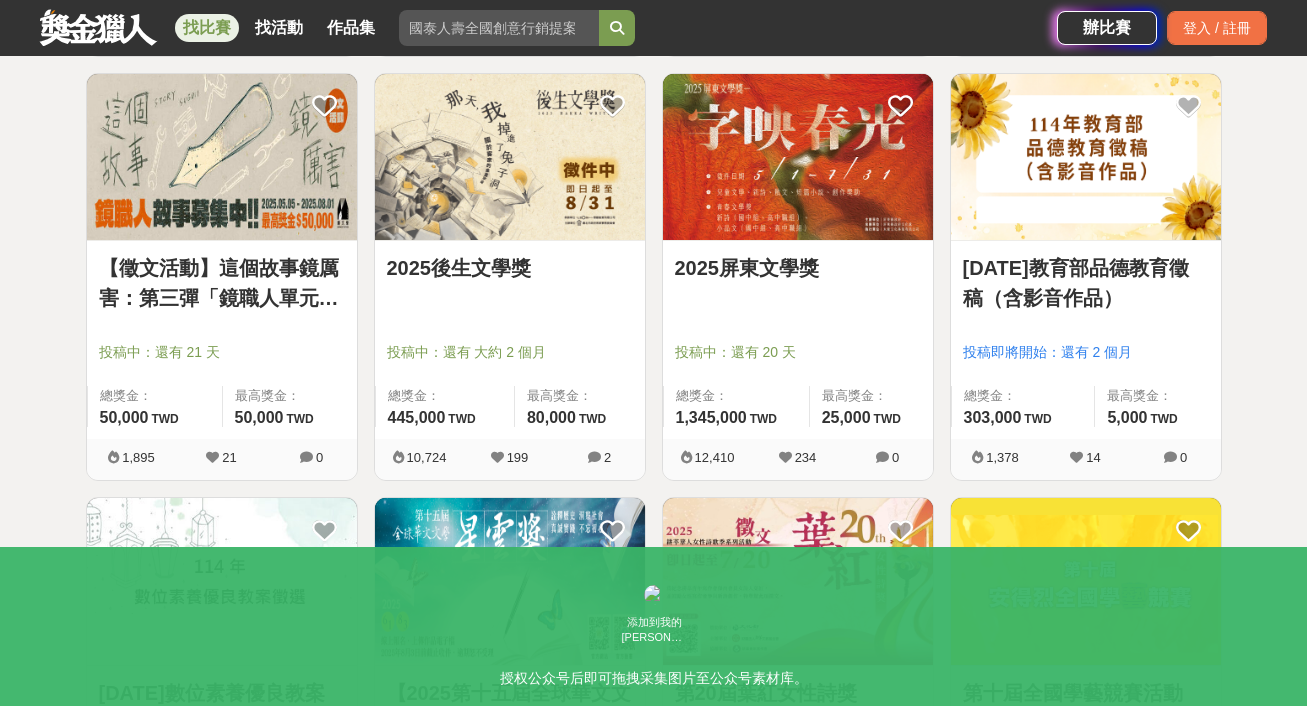 click on "全部 設計 影像 寫作 商業 音樂 運動 其他 國際 所有分類 進階篩選 103   個比賽 綜合 熱門 獎金 截止 最新 文學獎 創意寫作 尚未截止 重置條件 2025 Tuying Art 藝術節 社群圖文｜攝影 徵件競賽活動 投稿中：還有 30 天 總獎金： 120,000 120,000 TWD 最高獎金： 20,000 TWD 13,261 30 0 [DATE][PERSON_NAME]文學獎 投稿中：還有 4 天 總獎金： 1,500,000 150 萬 TWD 最高獎金： 200,000 TWD 68,513 960 39 記憶微光．失智微紀錄徵稿活動 投稿中：還有 大約 1 個月 總獎金： 57,000 57,000 TWD 最高獎金： 15,000 TWD 12,530 36 2 臺中文學獎 投稿中：還有 大約 1 個月 總獎金： 1,680,000 168 萬 TWD 最高獎金： 150,000 TWD 26,796 407 4 [DATE]第15屆新北市文學獎 投稿中：還有 4 天 總獎金： 1,310,000 131 萬 TWD 最高獎金： 100,000 TWD 32,057 547 25 2025第十五屆臺南文學獎 投稿中：還有 20 天 總獎金： 1,800,000 180 萬 TWD 最高獎金： 150,000 TWD 16,457 246" at bounding box center (653, 895) 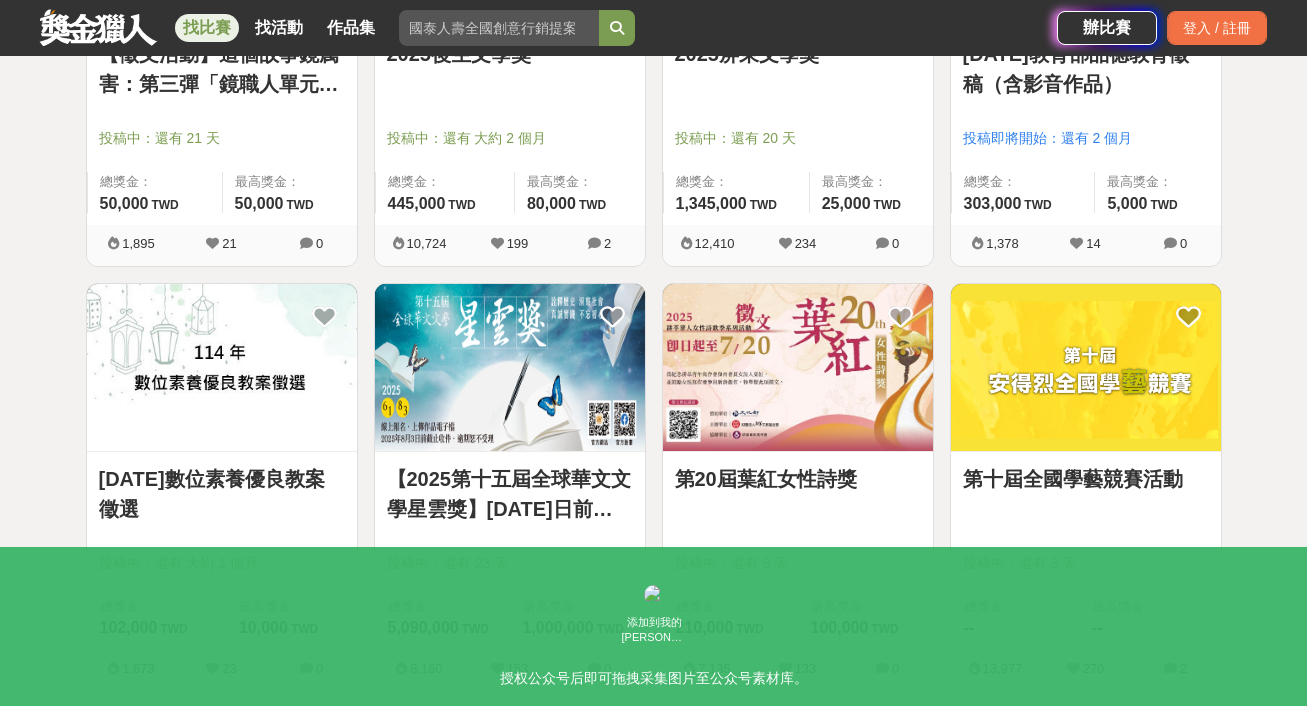 scroll, scrollTop: 2506, scrollLeft: 0, axis: vertical 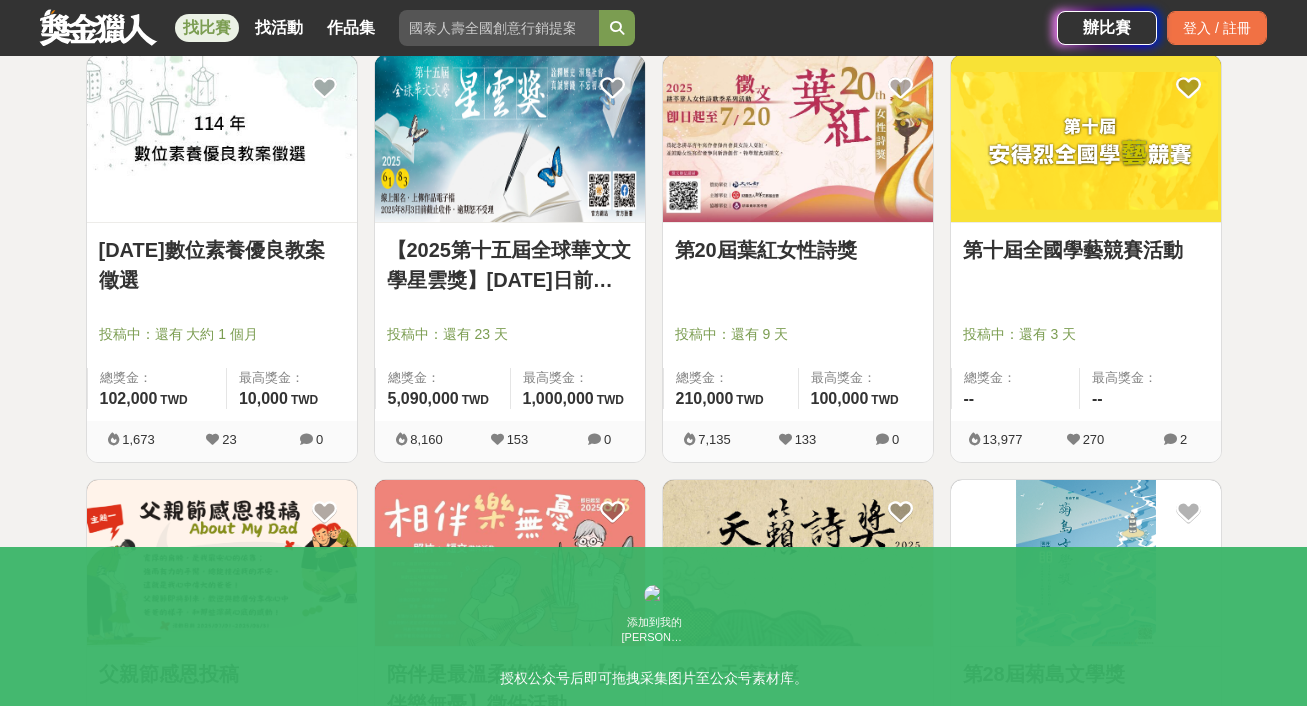 click on "【2025第十五屆全球華文文學星雲獎】[DATE]日前線上報名即完成" at bounding box center (510, 265) 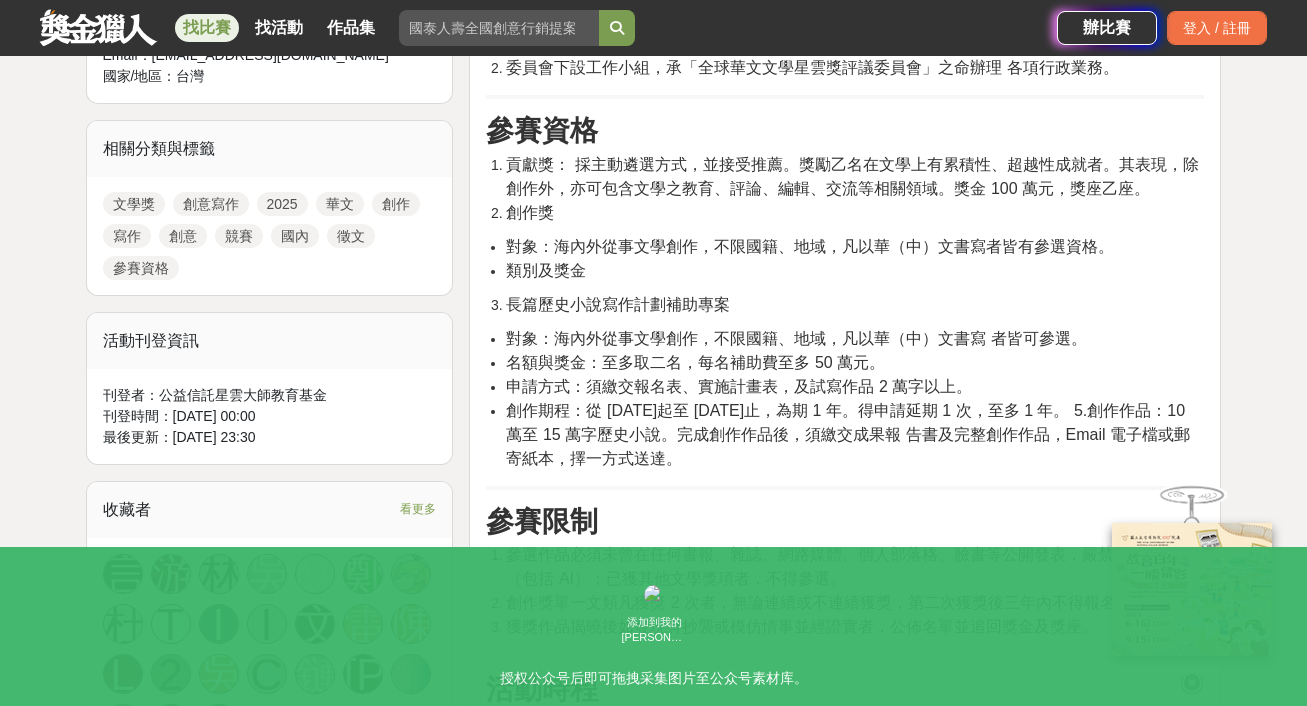 scroll, scrollTop: 961, scrollLeft: 0, axis: vertical 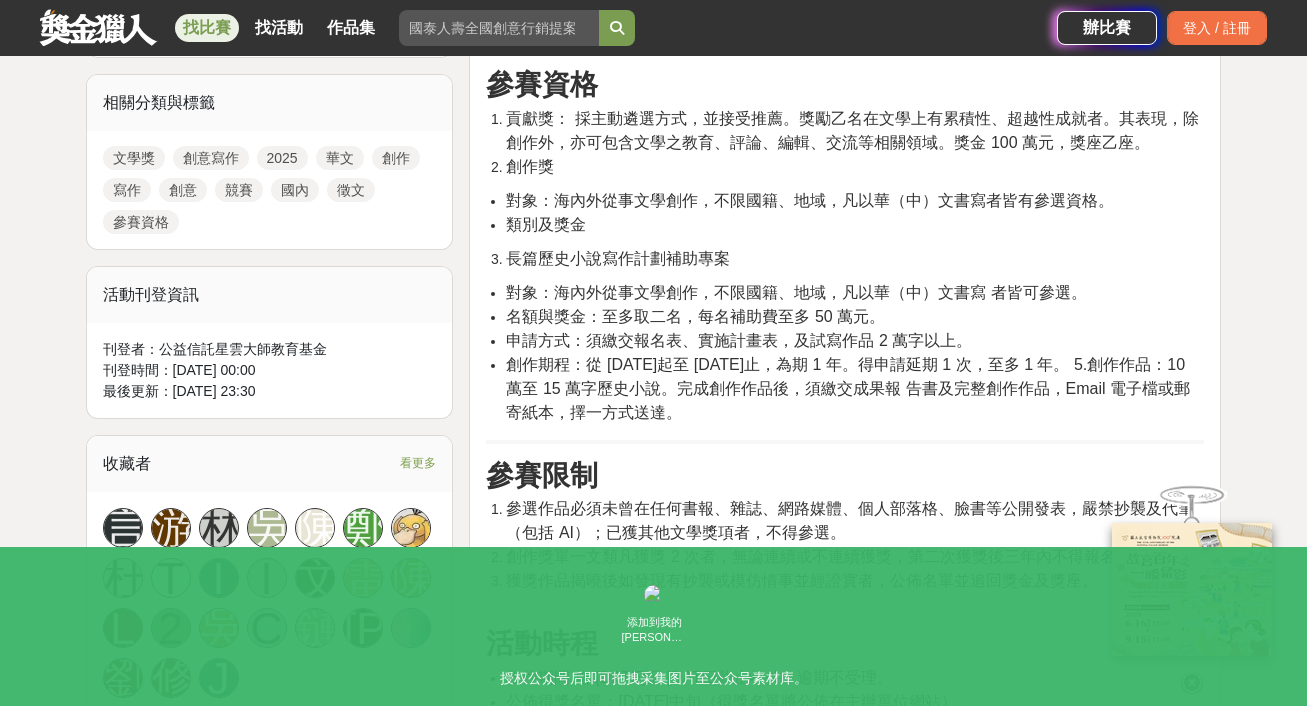 click on "對象：海內外從事文學創作，不限國籍、地域，凡以華（中）文書寫 者皆可參選。" at bounding box center (796, 292) 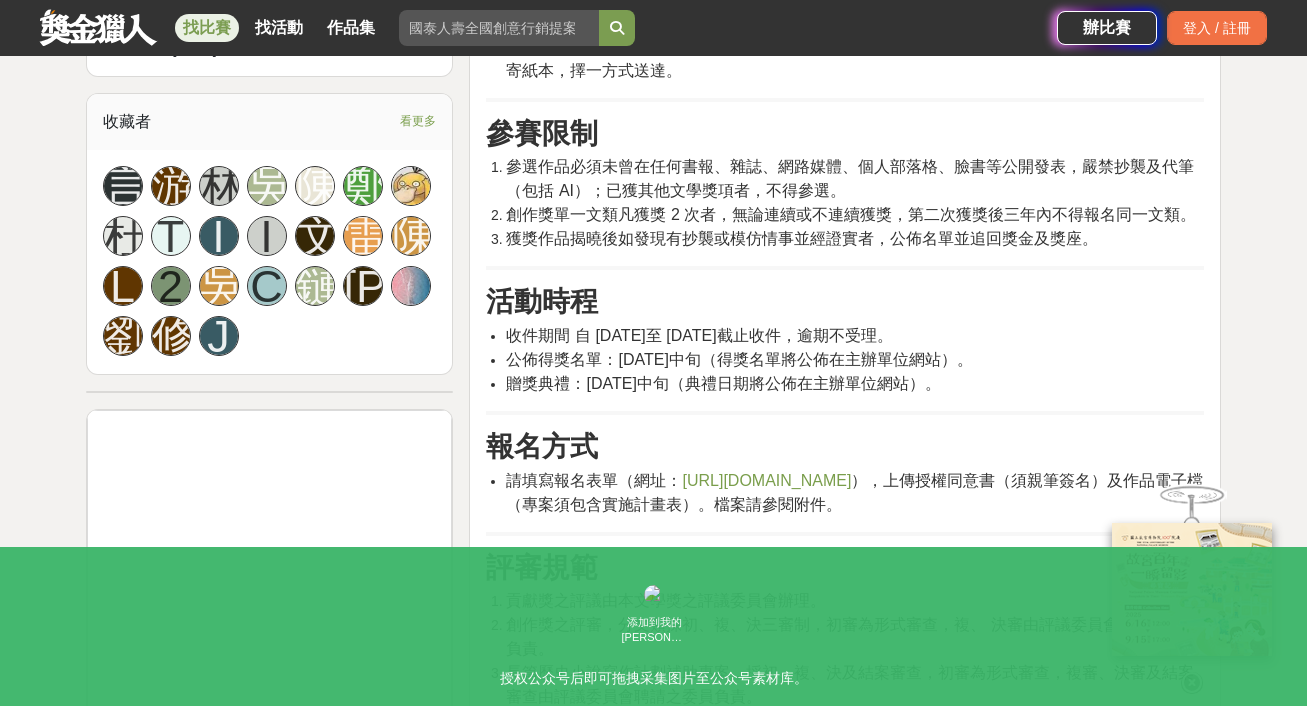 scroll, scrollTop: 1333, scrollLeft: 0, axis: vertical 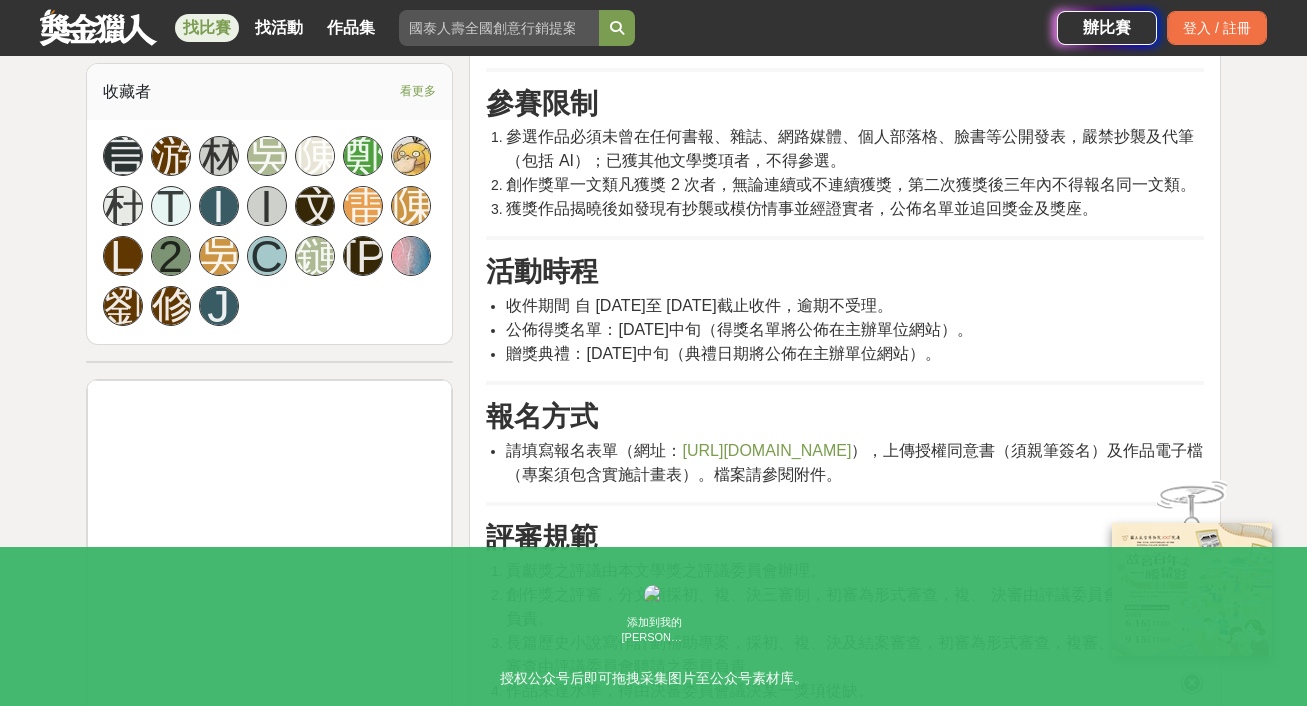 click on "公佈得獎名單：[DATE]中旬（得獎名單將公佈在主辦單位網站）。" at bounding box center (739, 329) 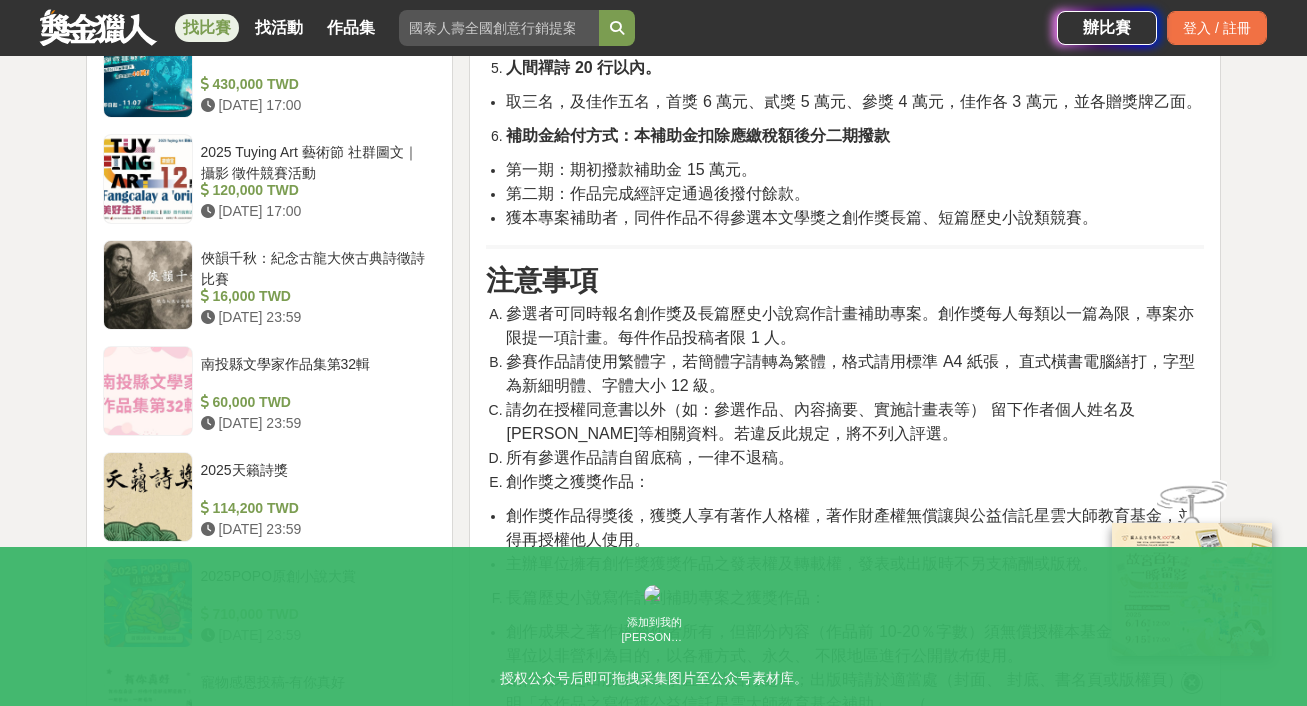 scroll, scrollTop: 2352, scrollLeft: 0, axis: vertical 